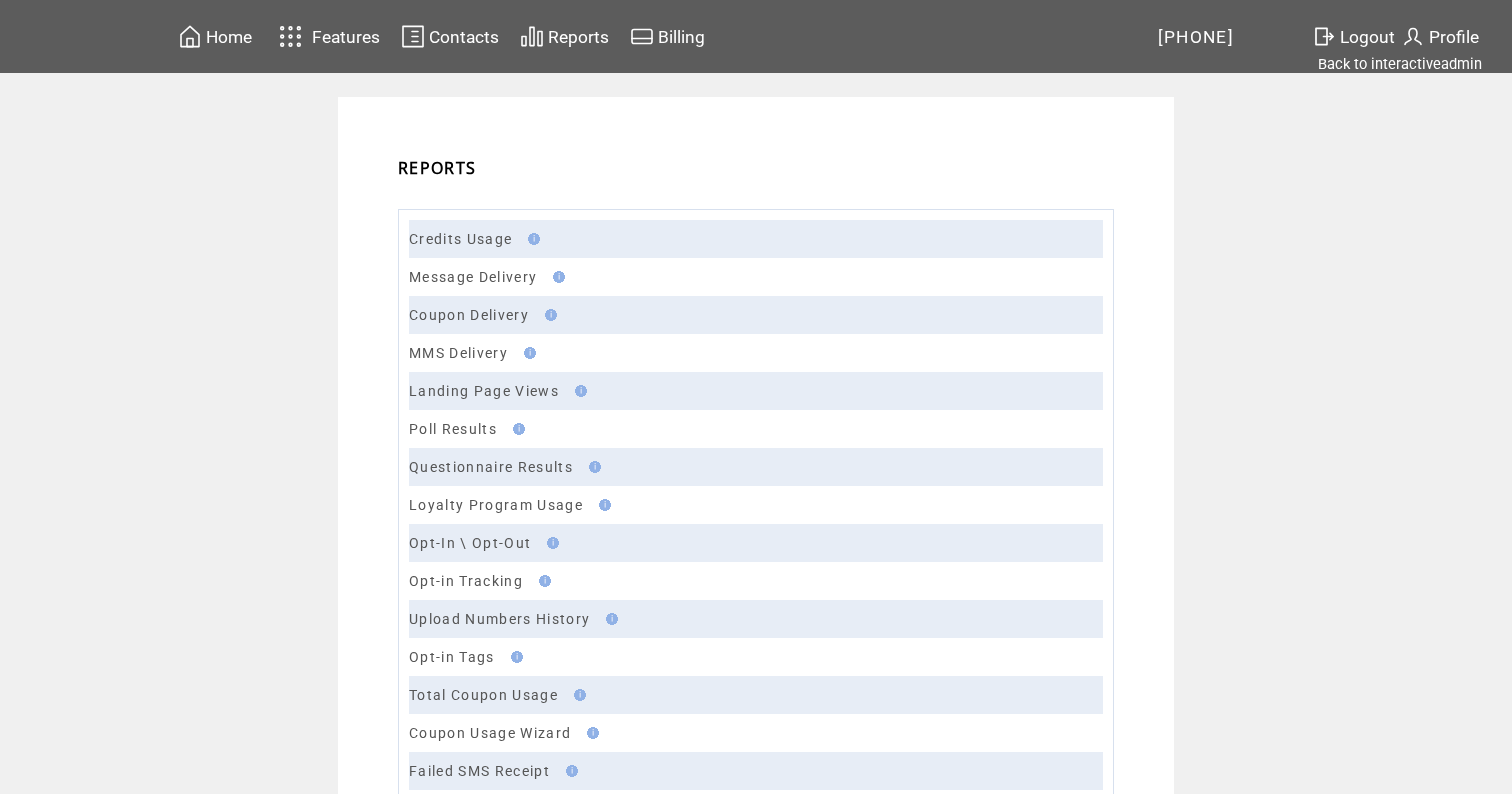 scroll, scrollTop: 0, scrollLeft: 0, axis: both 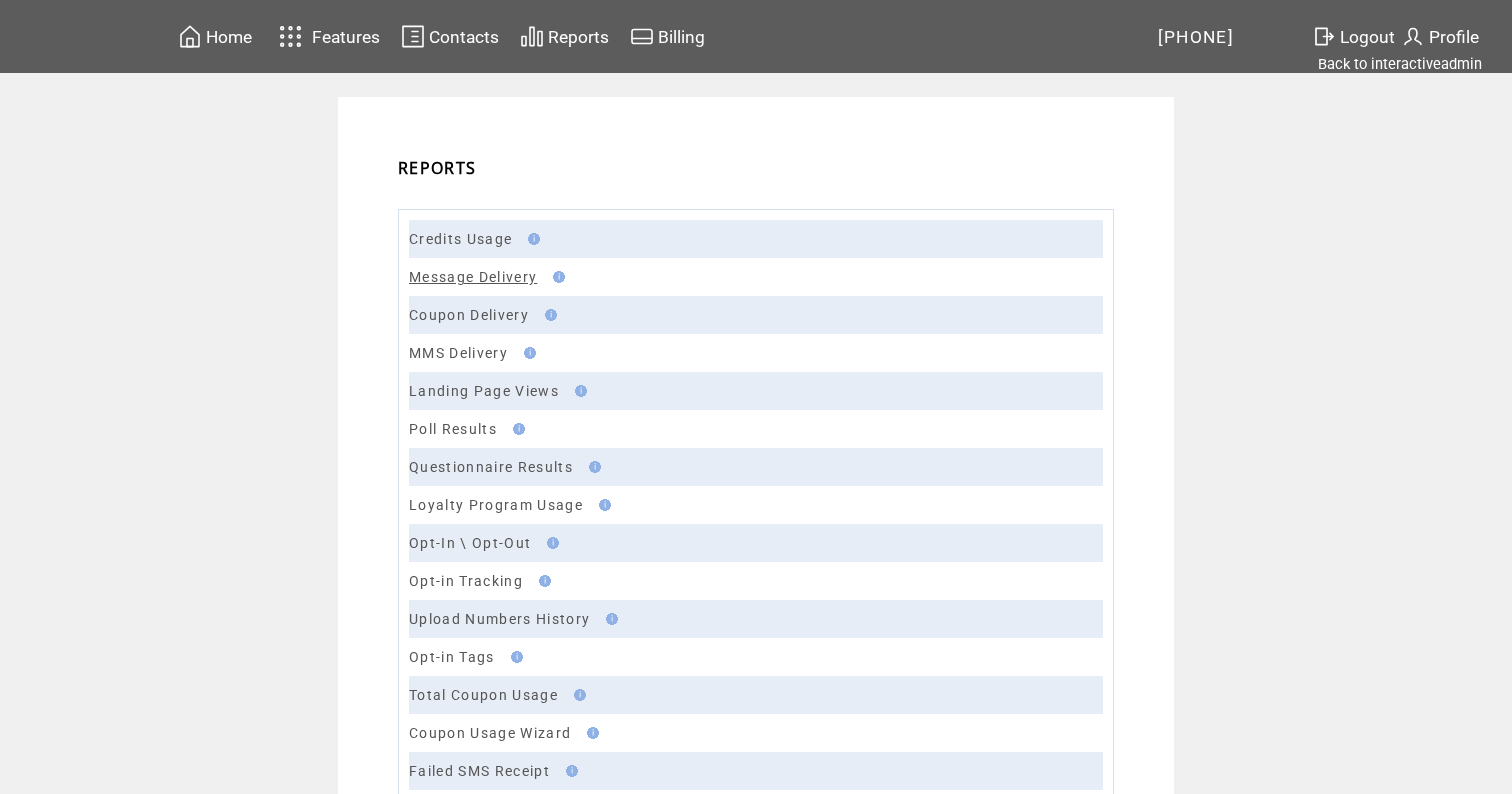 click on "Message Delivery" at bounding box center (473, 277) 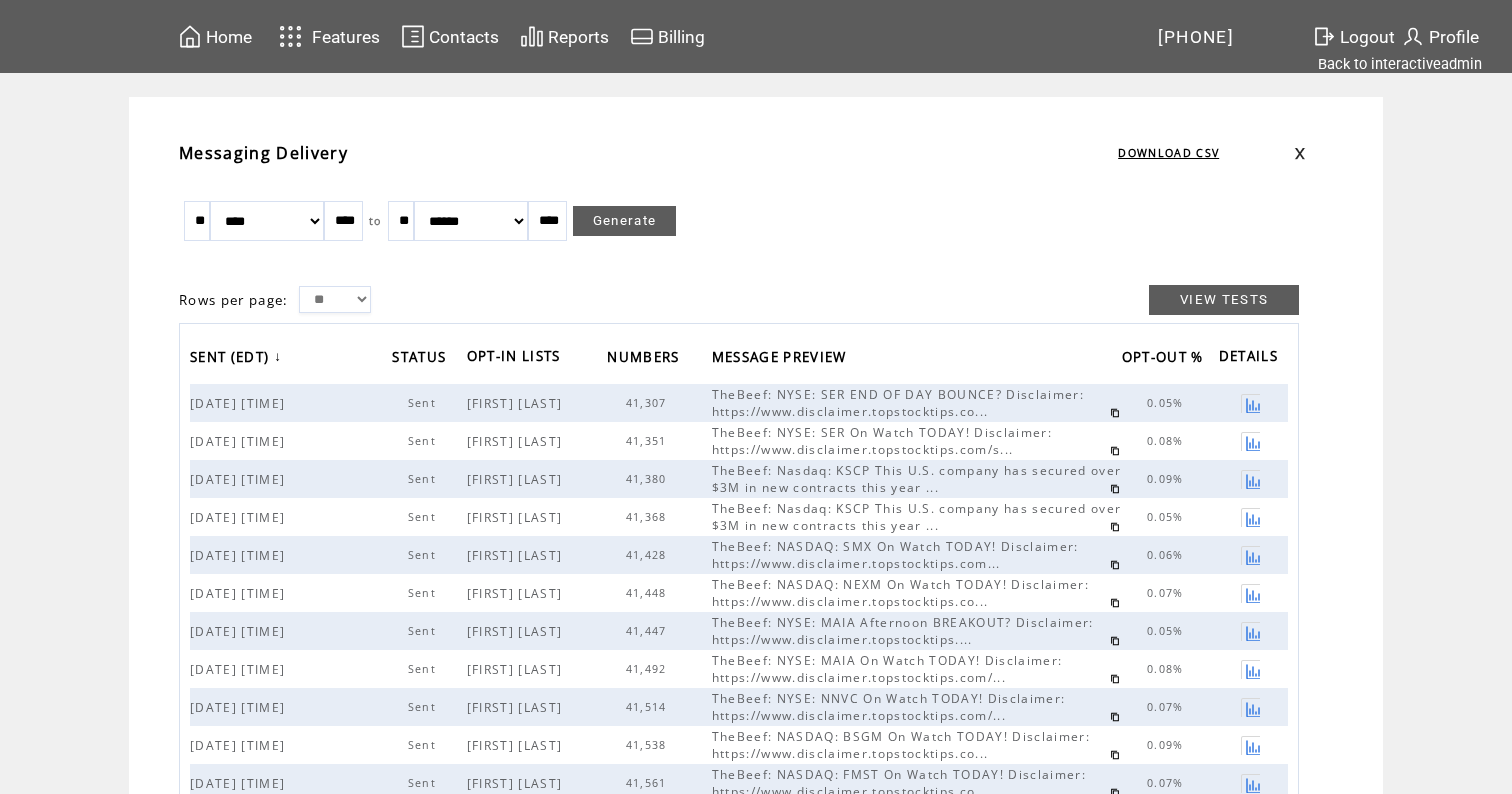 scroll, scrollTop: 0, scrollLeft: 0, axis: both 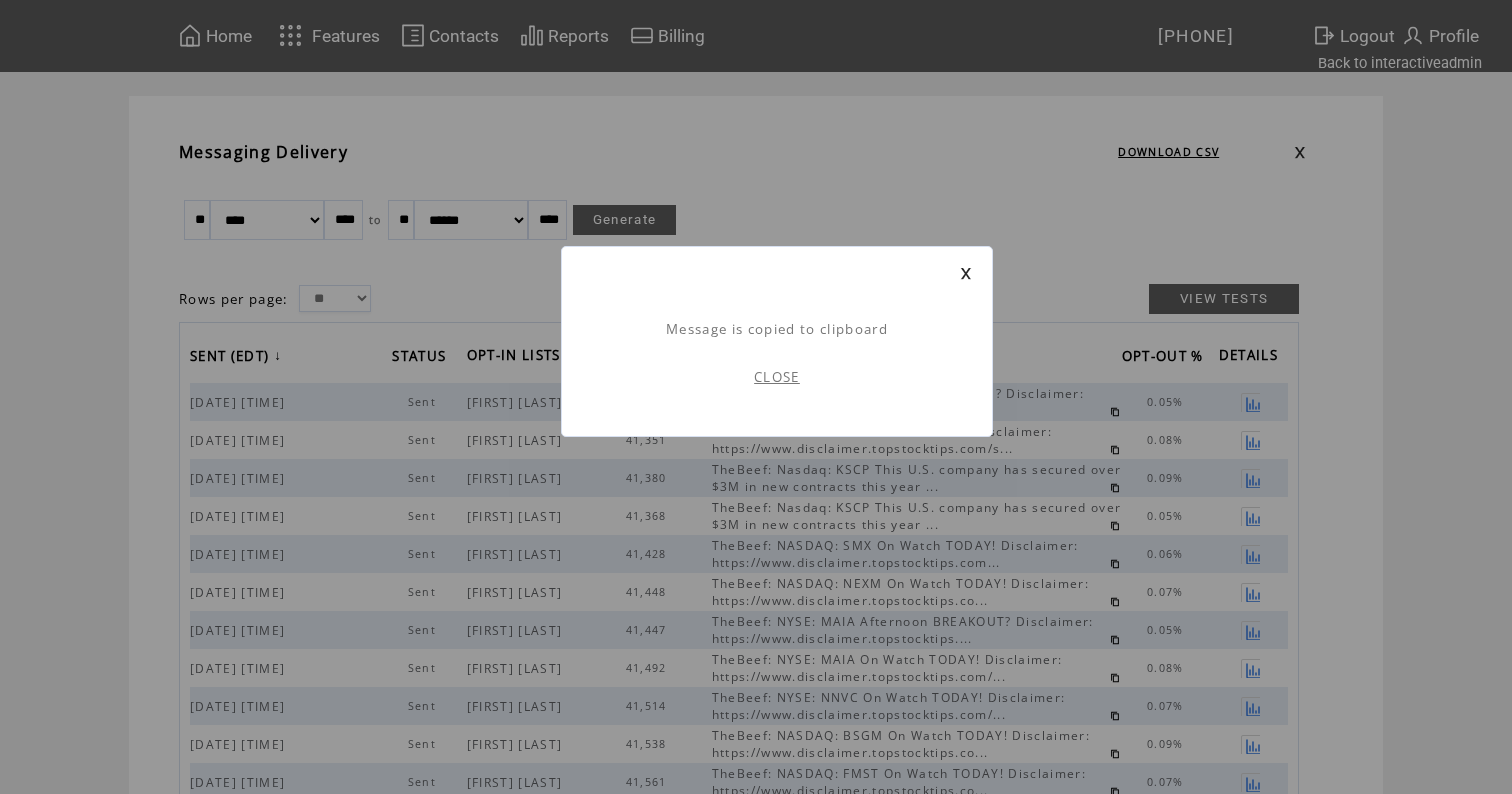 click on "CLOSE" at bounding box center (777, 377) 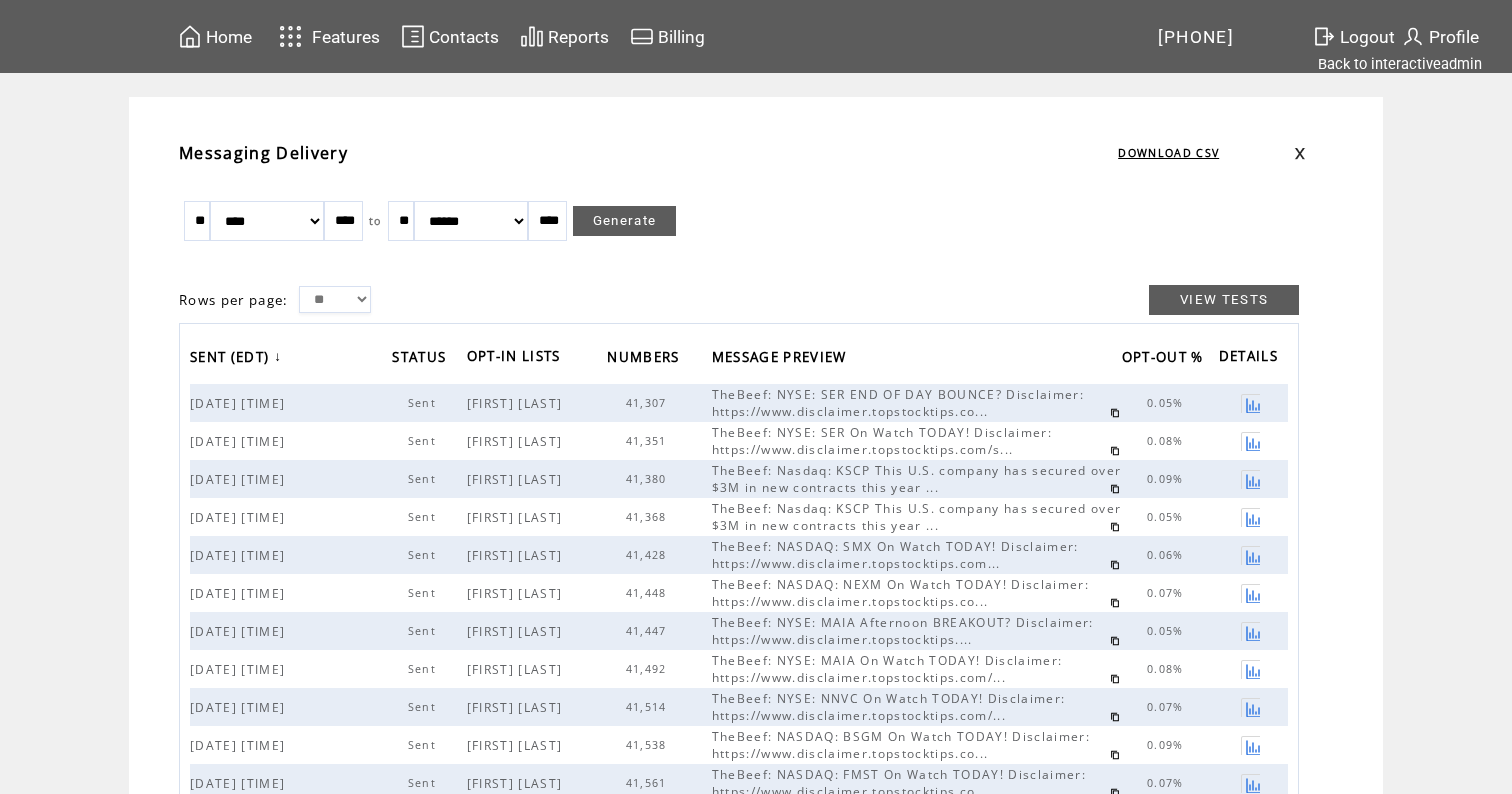 click on "Home" at bounding box center (229, 37) 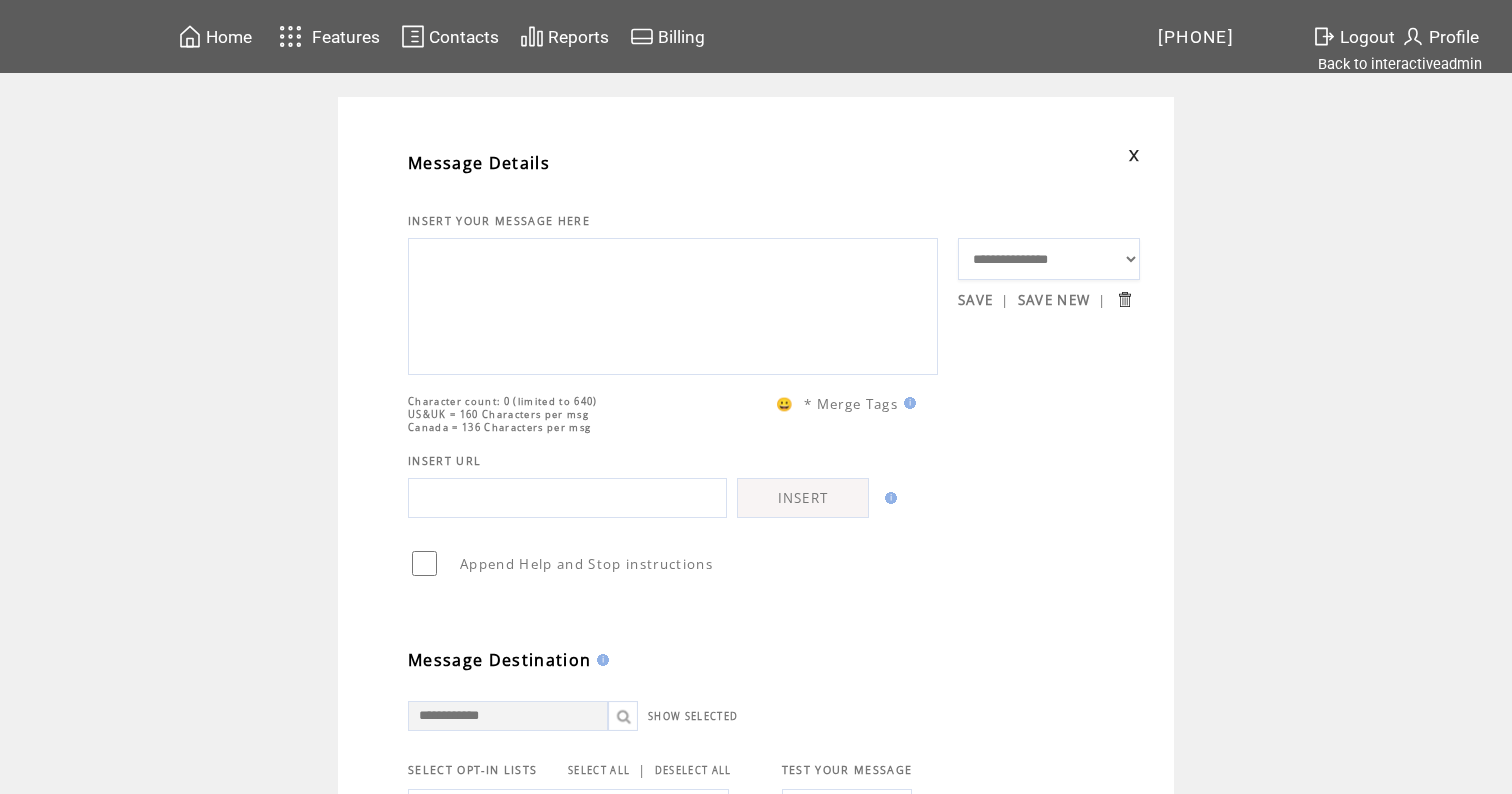 scroll, scrollTop: 0, scrollLeft: 0, axis: both 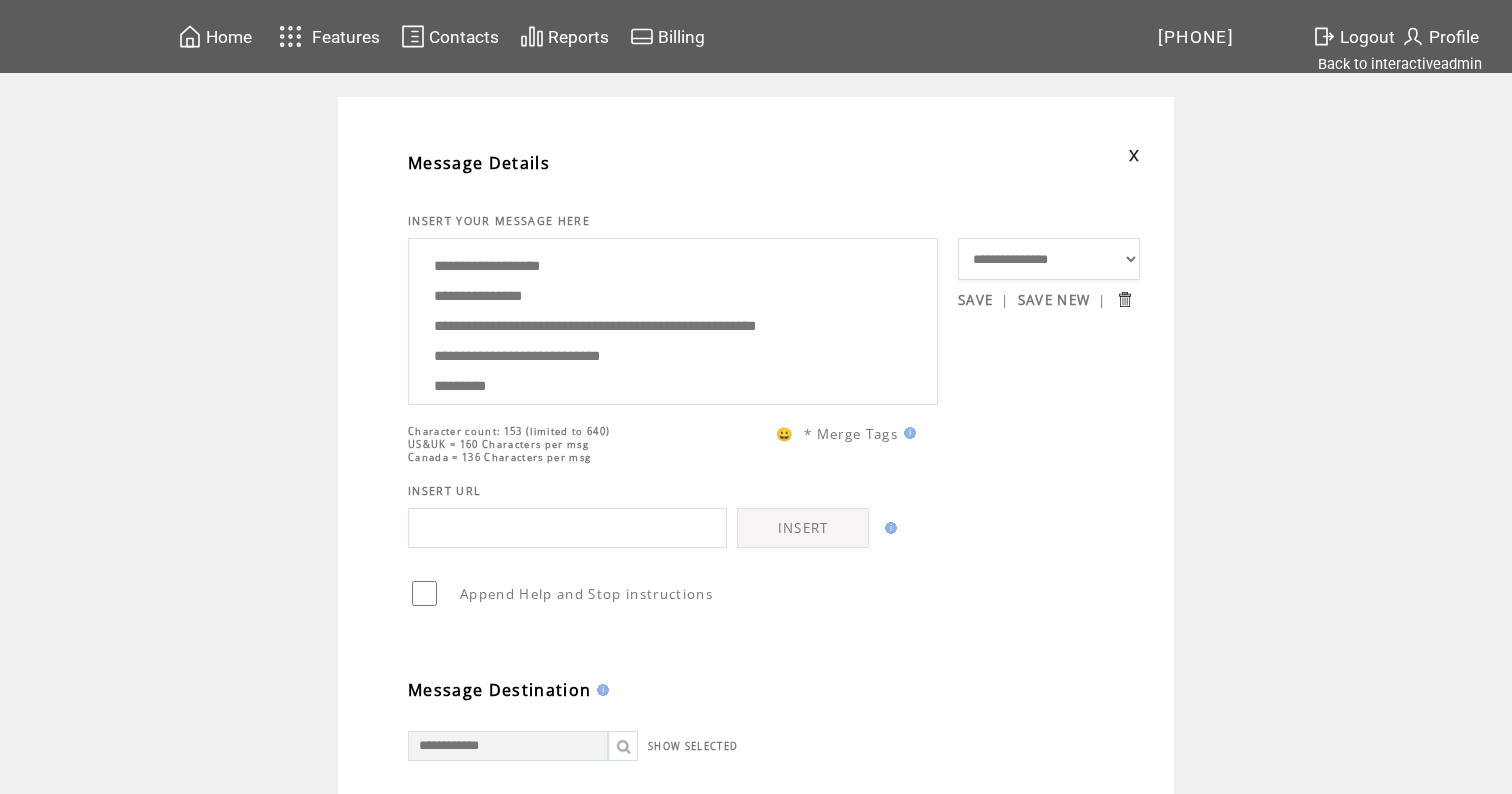 drag, startPoint x: 587, startPoint y: 310, endPoint x: 513, endPoint y: 272, distance: 83.18654 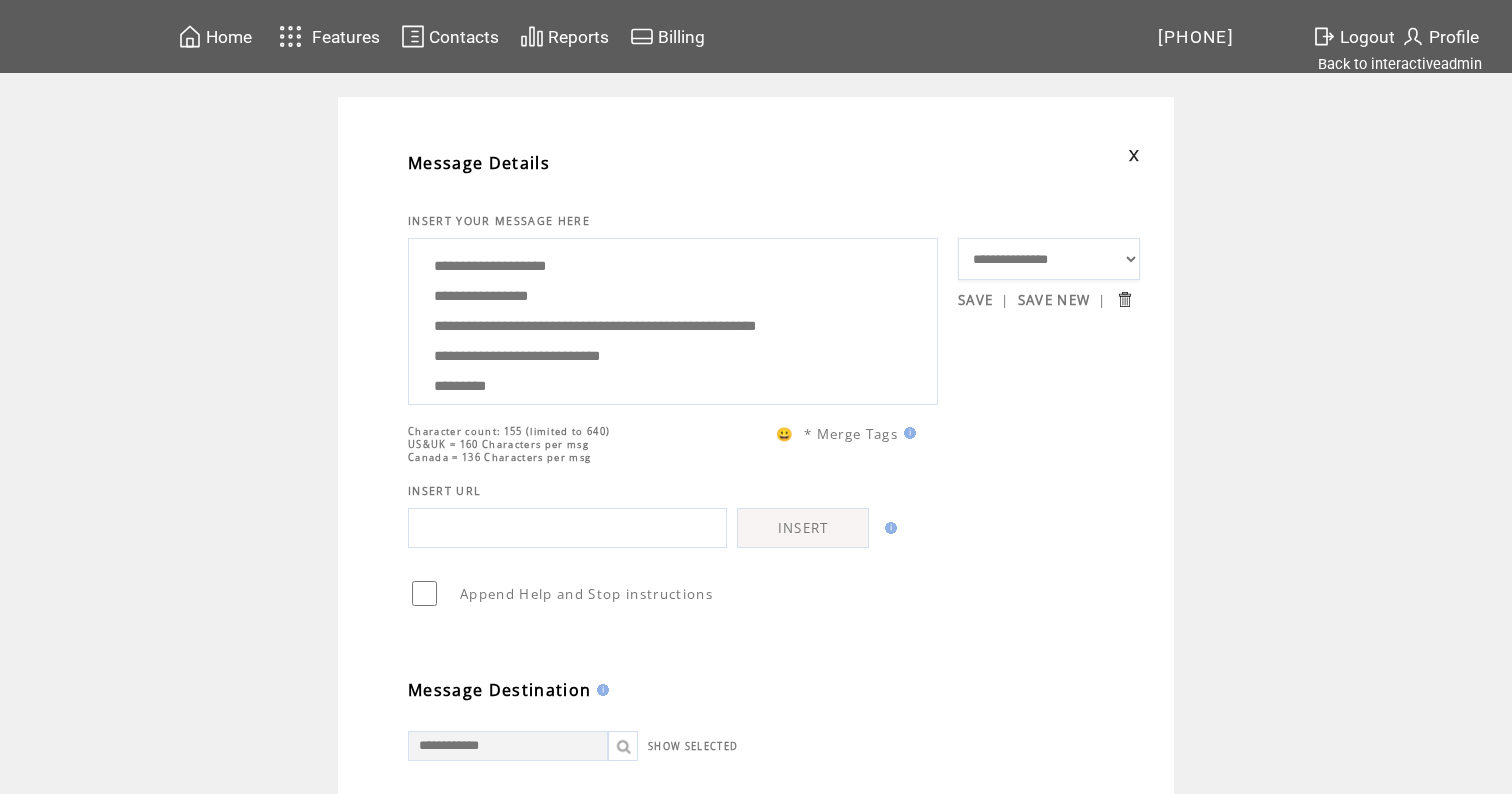 click on "**********" at bounding box center [673, 319] 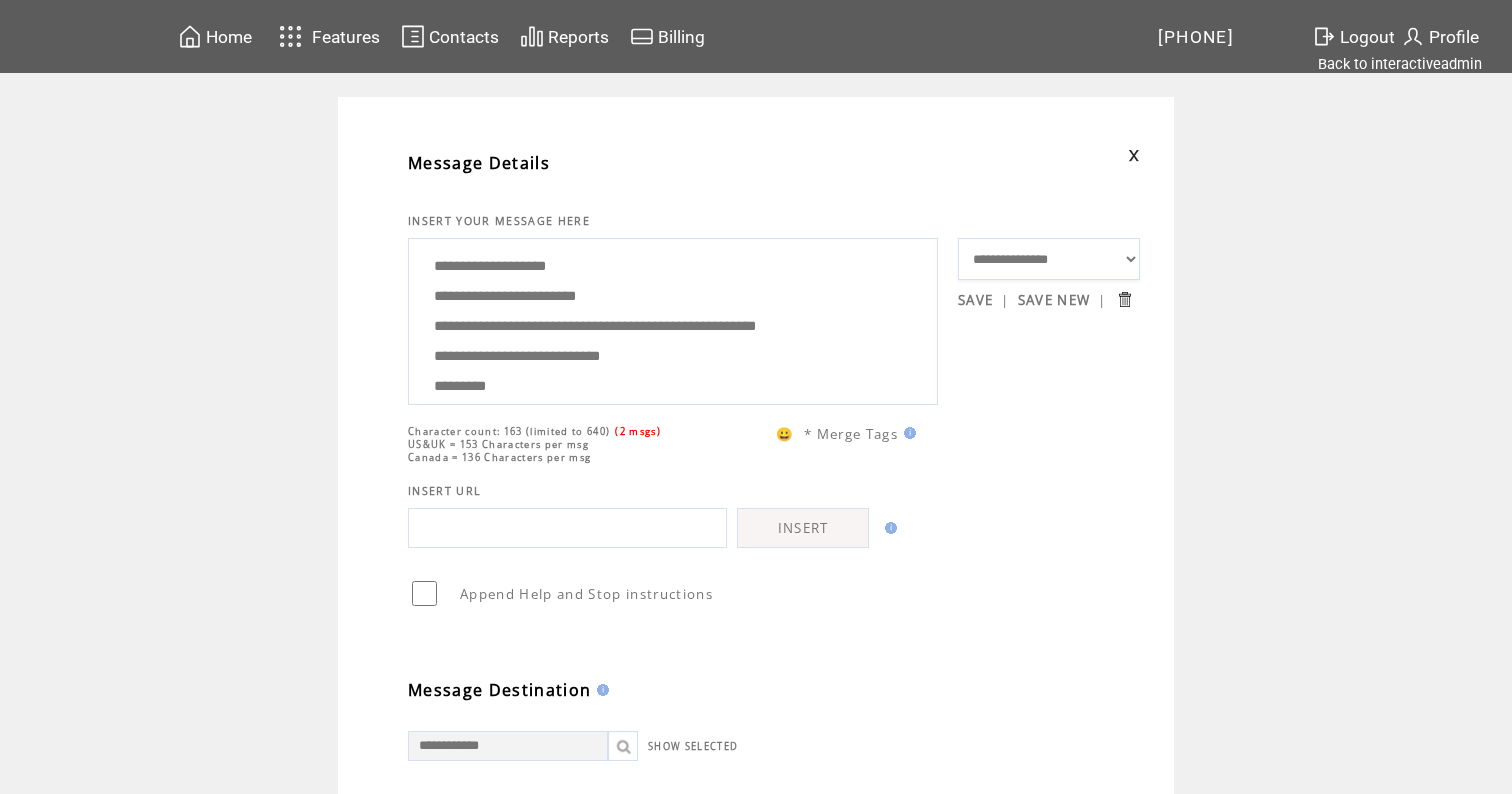 click on "**********" at bounding box center (673, 319) 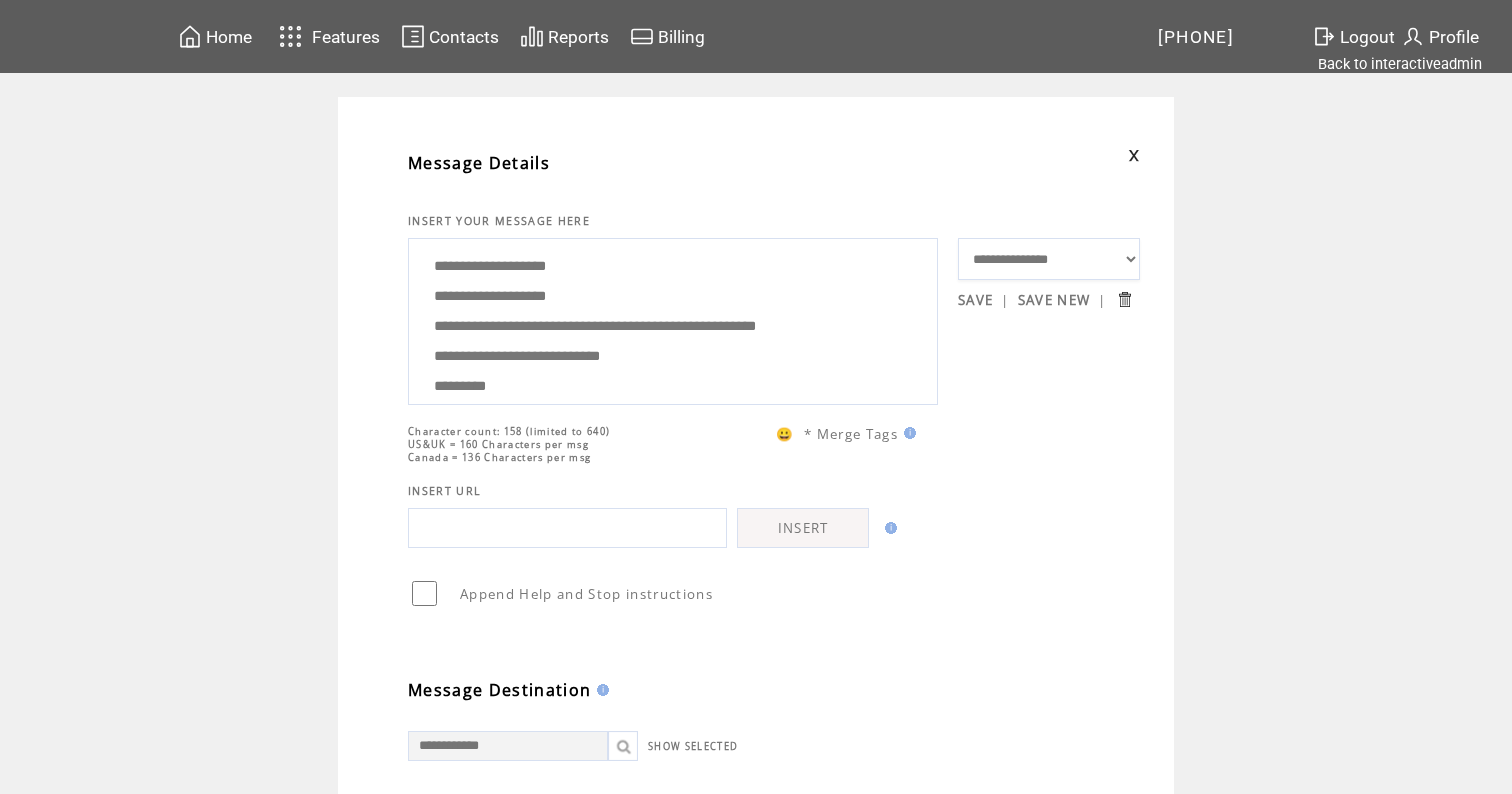 click on "**********" at bounding box center (673, 319) 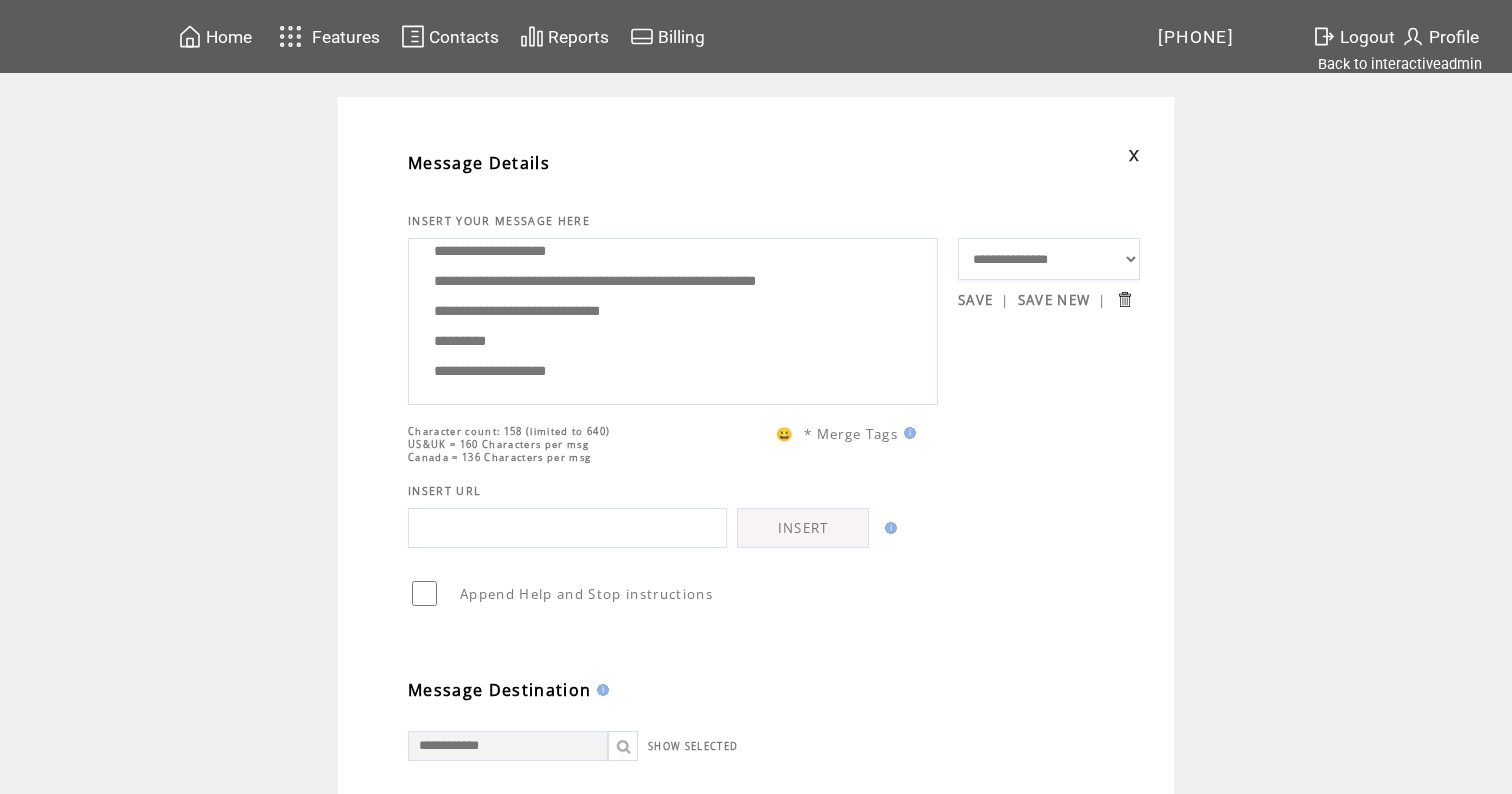 scroll, scrollTop: 100, scrollLeft: 0, axis: vertical 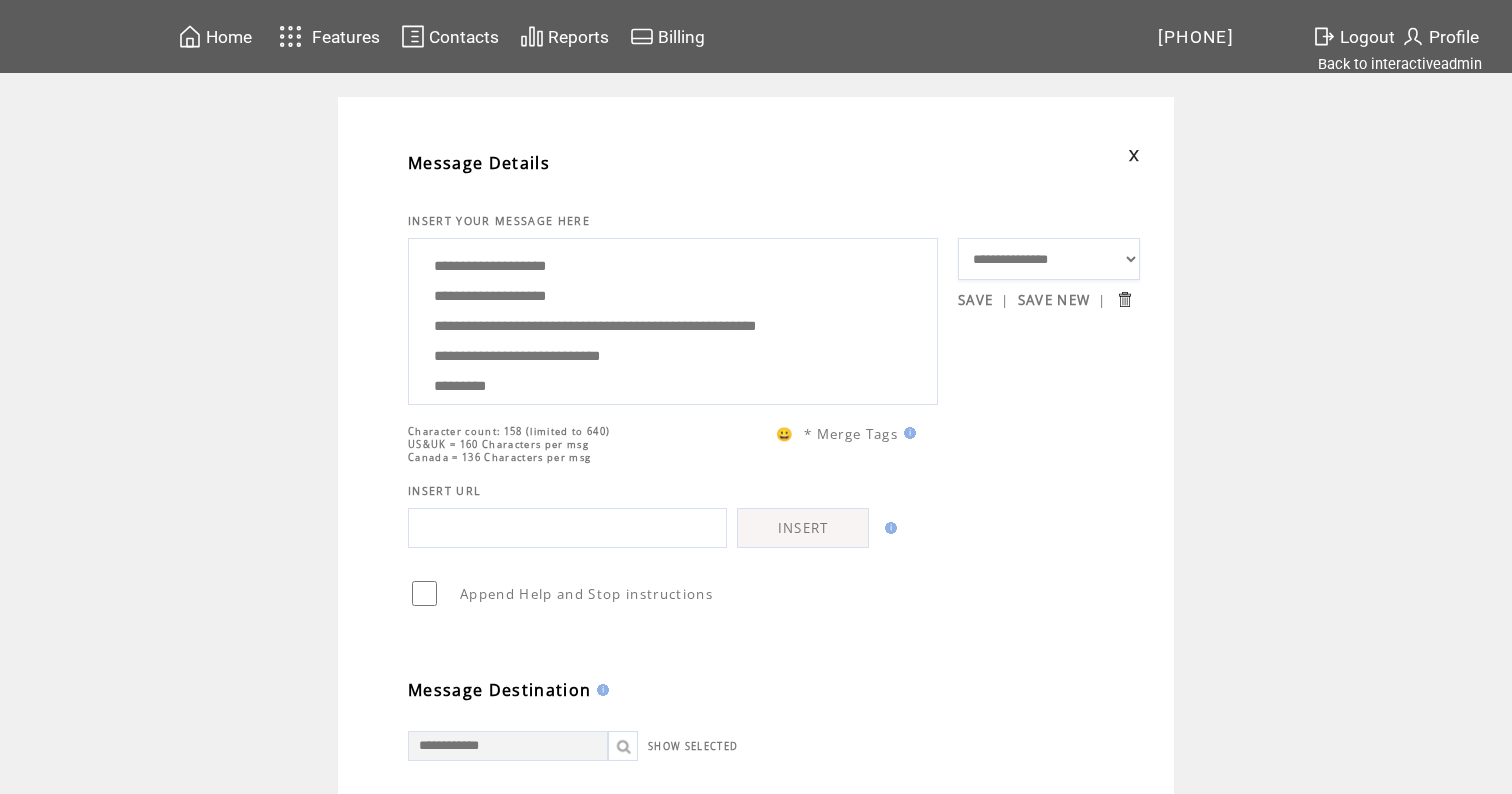 drag, startPoint x: 616, startPoint y: 375, endPoint x: 598, endPoint y: 161, distance: 214.75568 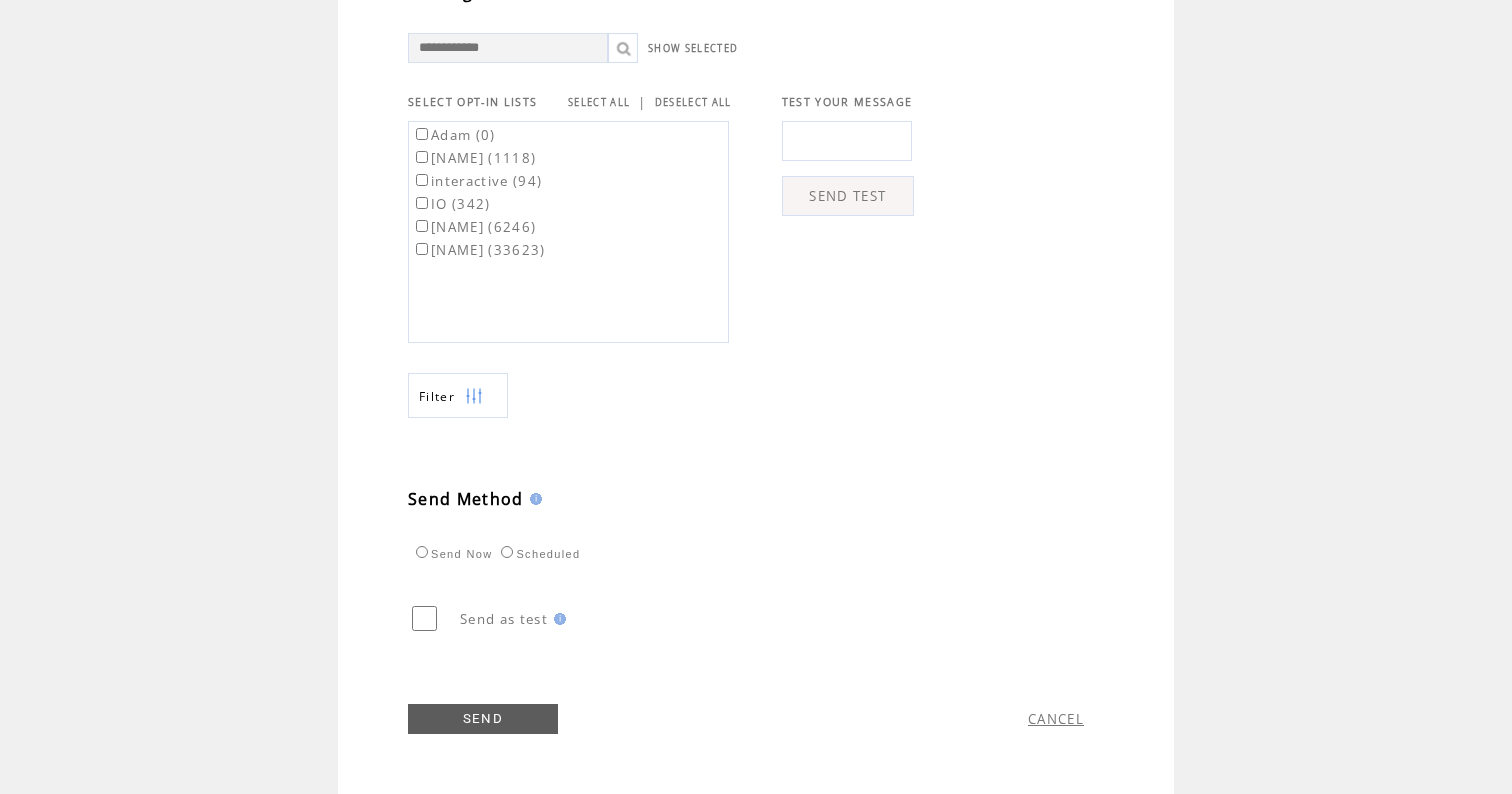 scroll, scrollTop: 709, scrollLeft: 0, axis: vertical 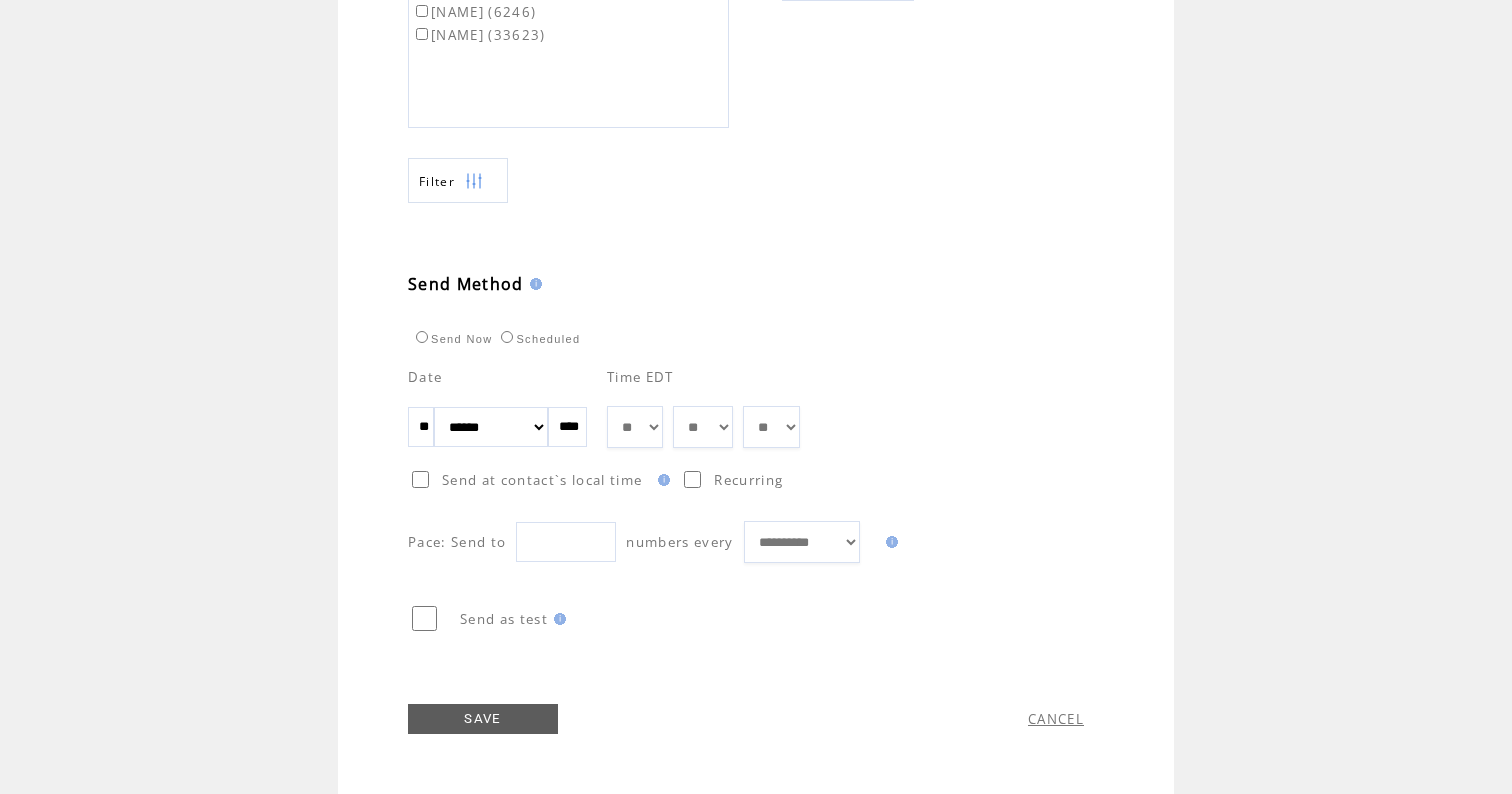 select on "**" 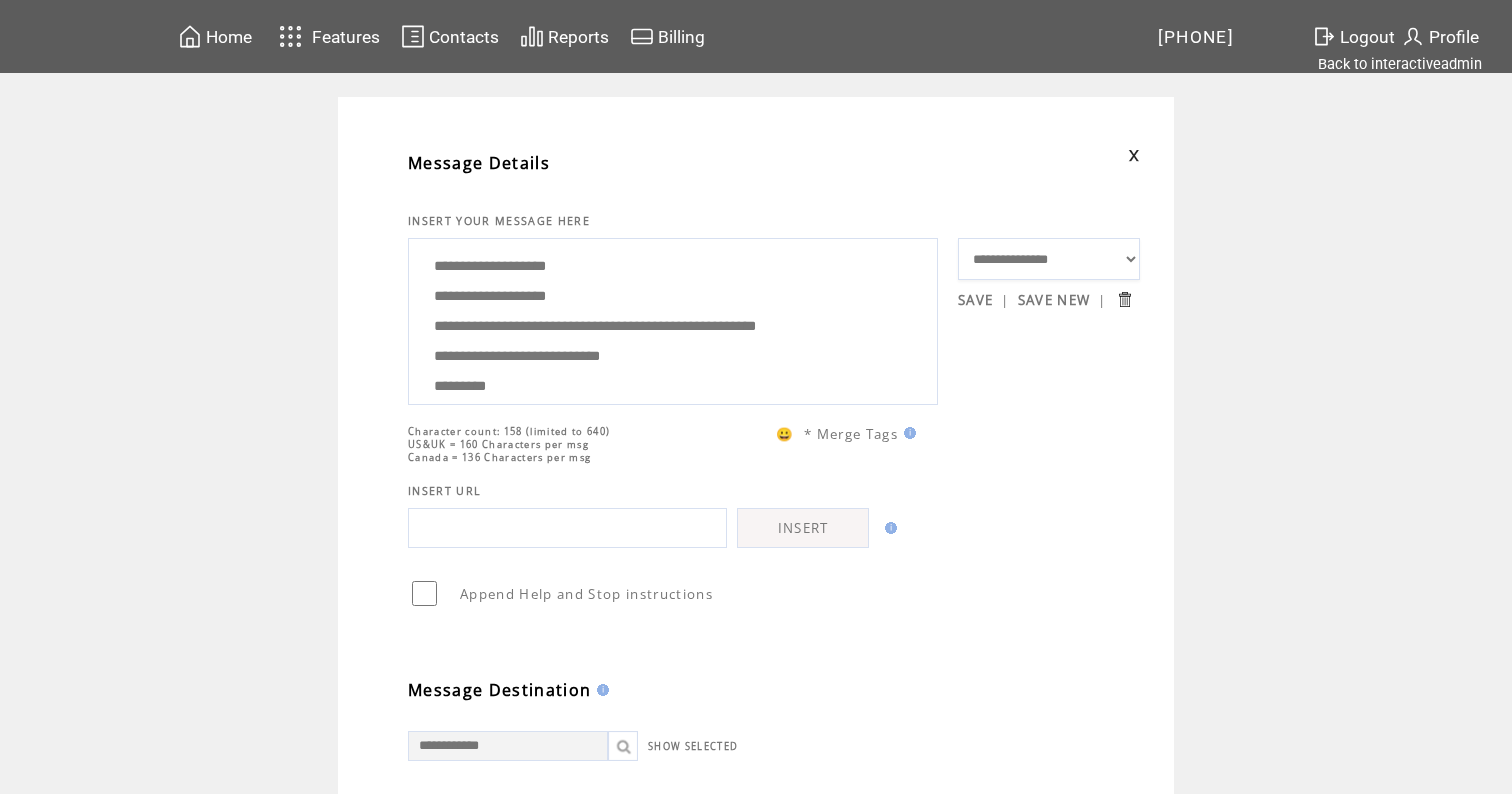 scroll, scrollTop: -2, scrollLeft: 0, axis: vertical 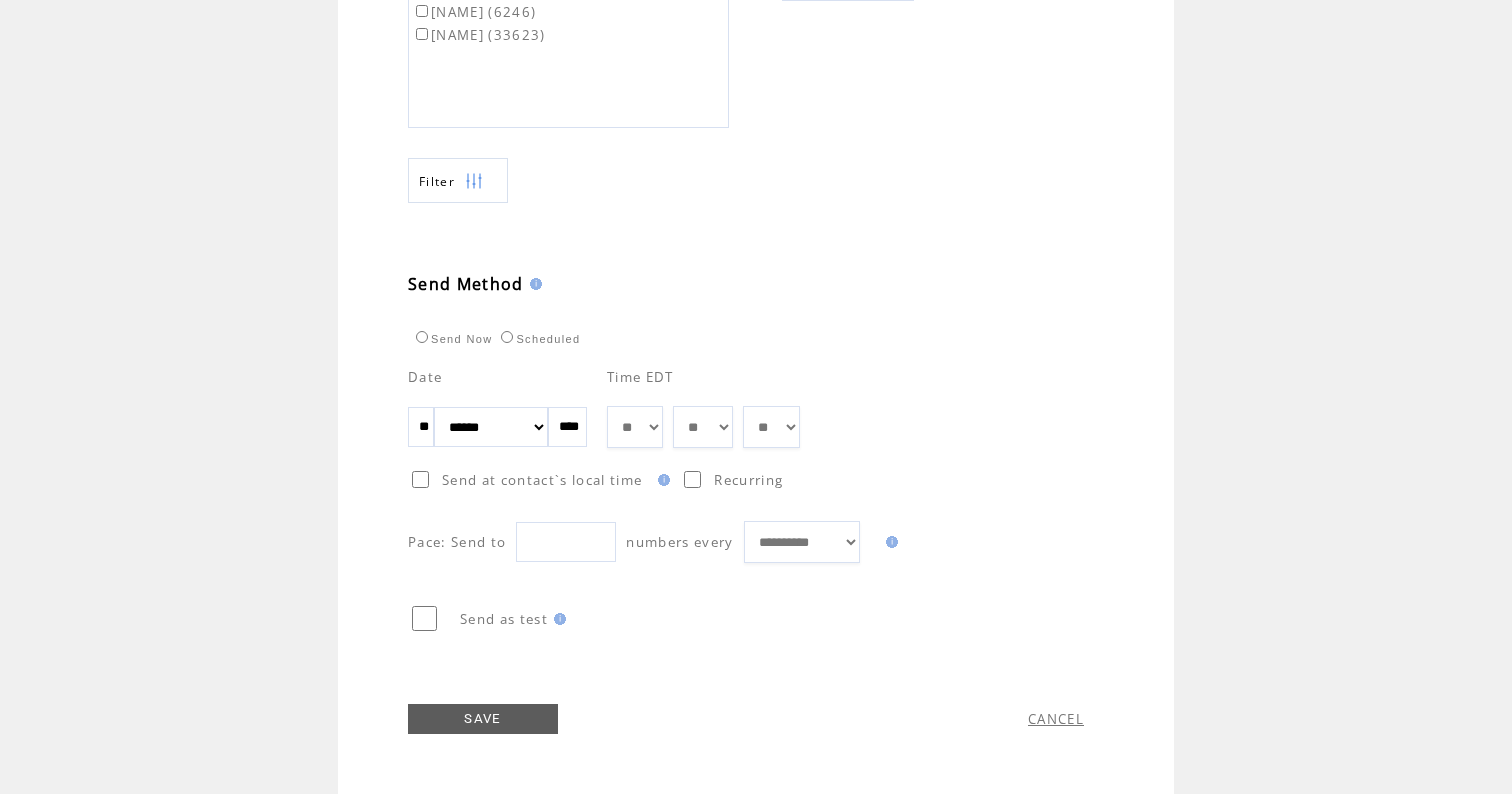 click on "SAVE" at bounding box center [483, 719] 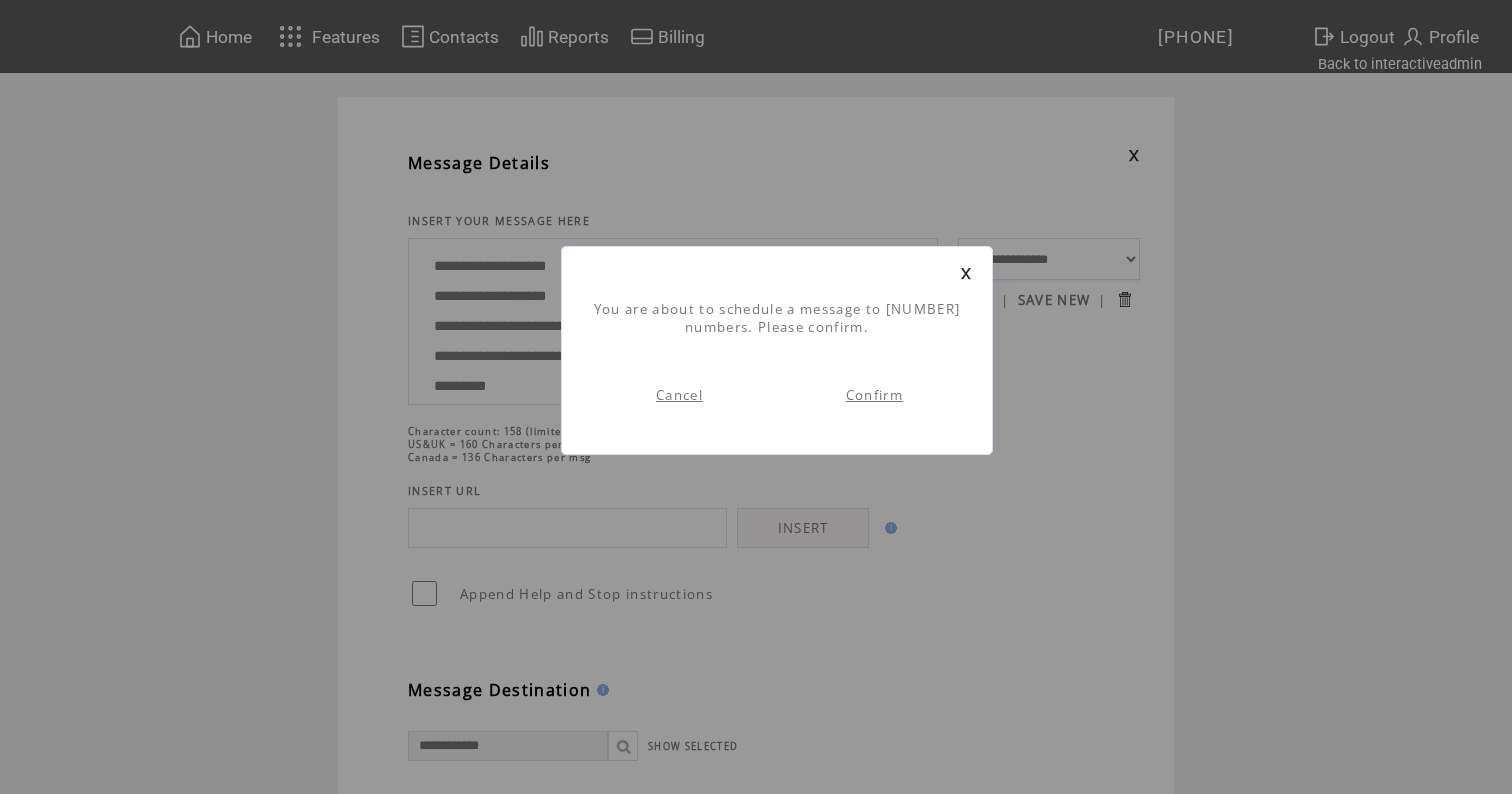 scroll, scrollTop: 1, scrollLeft: 0, axis: vertical 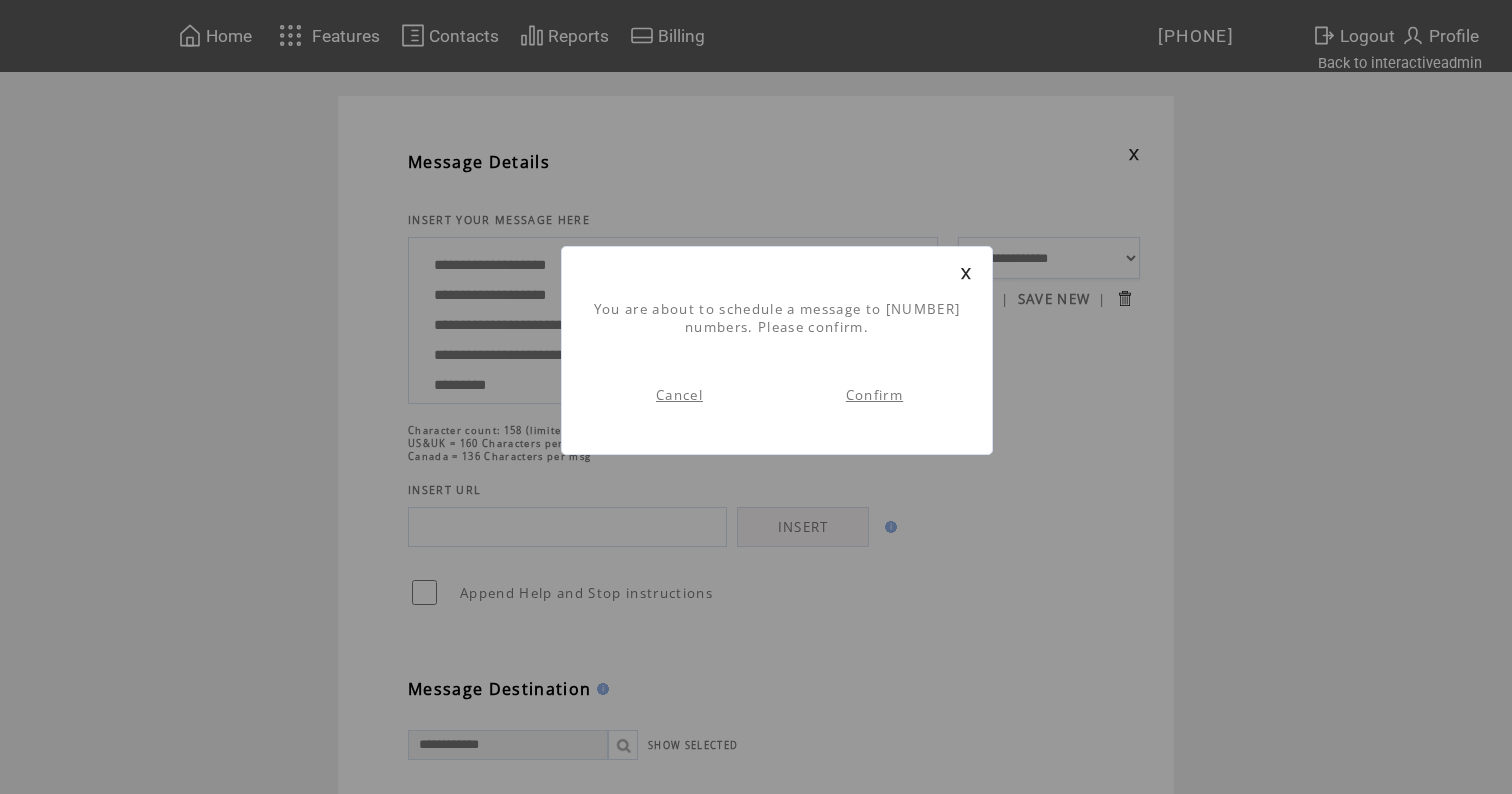 click on "Confirm" at bounding box center [874, 395] 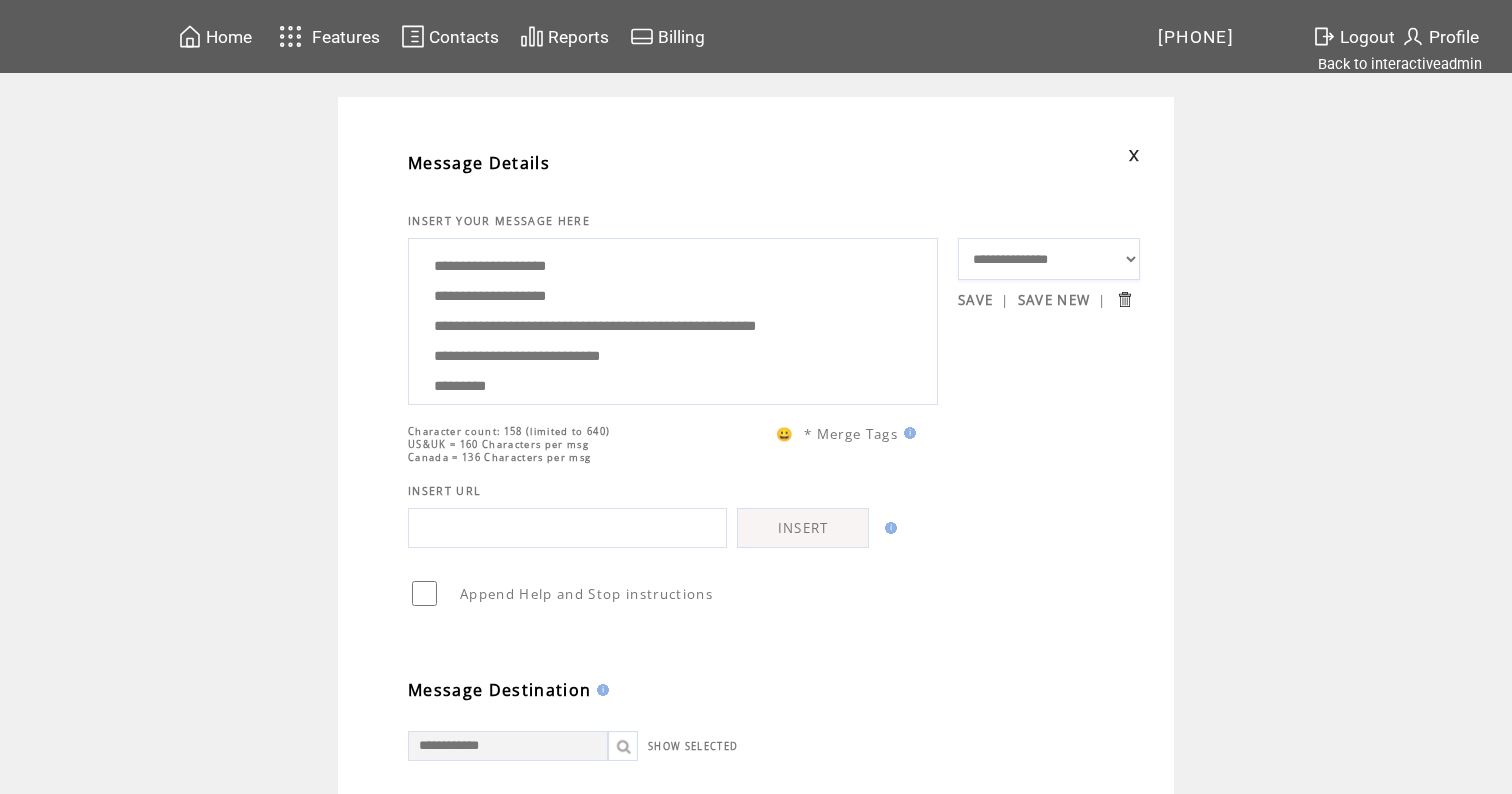 scroll, scrollTop: 1, scrollLeft: 0, axis: vertical 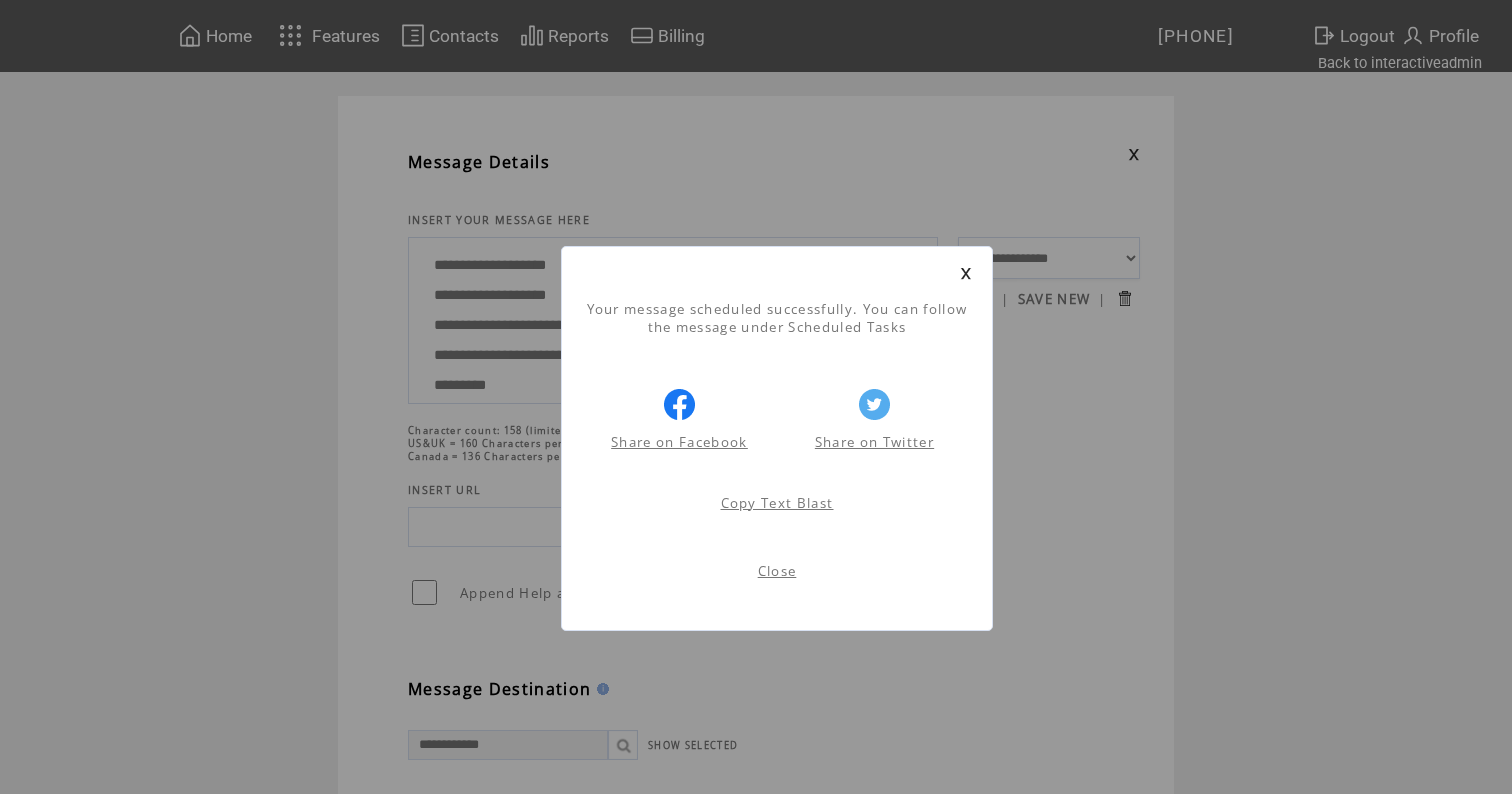 click at bounding box center (966, 273) 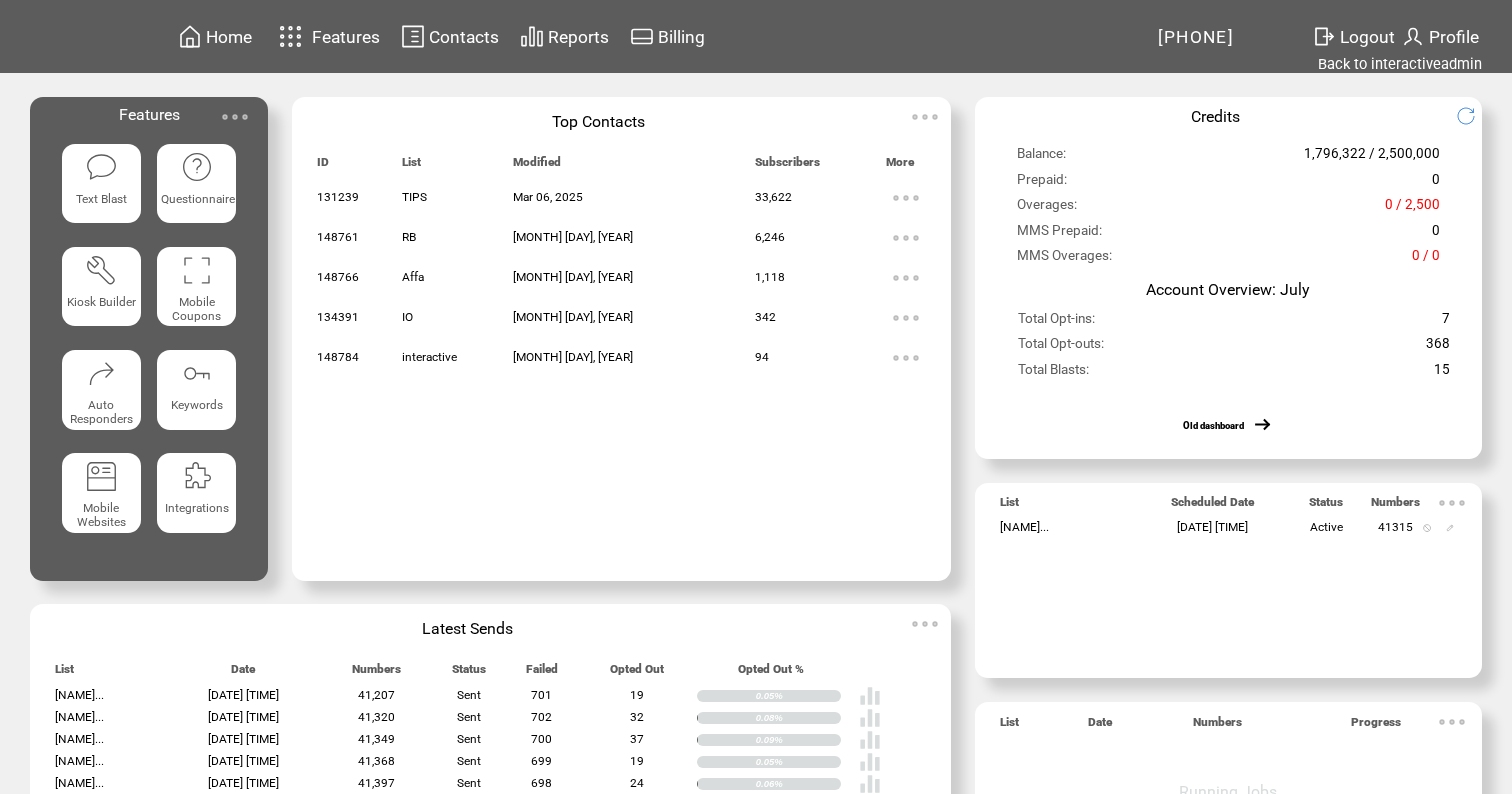 scroll, scrollTop: 0, scrollLeft: 0, axis: both 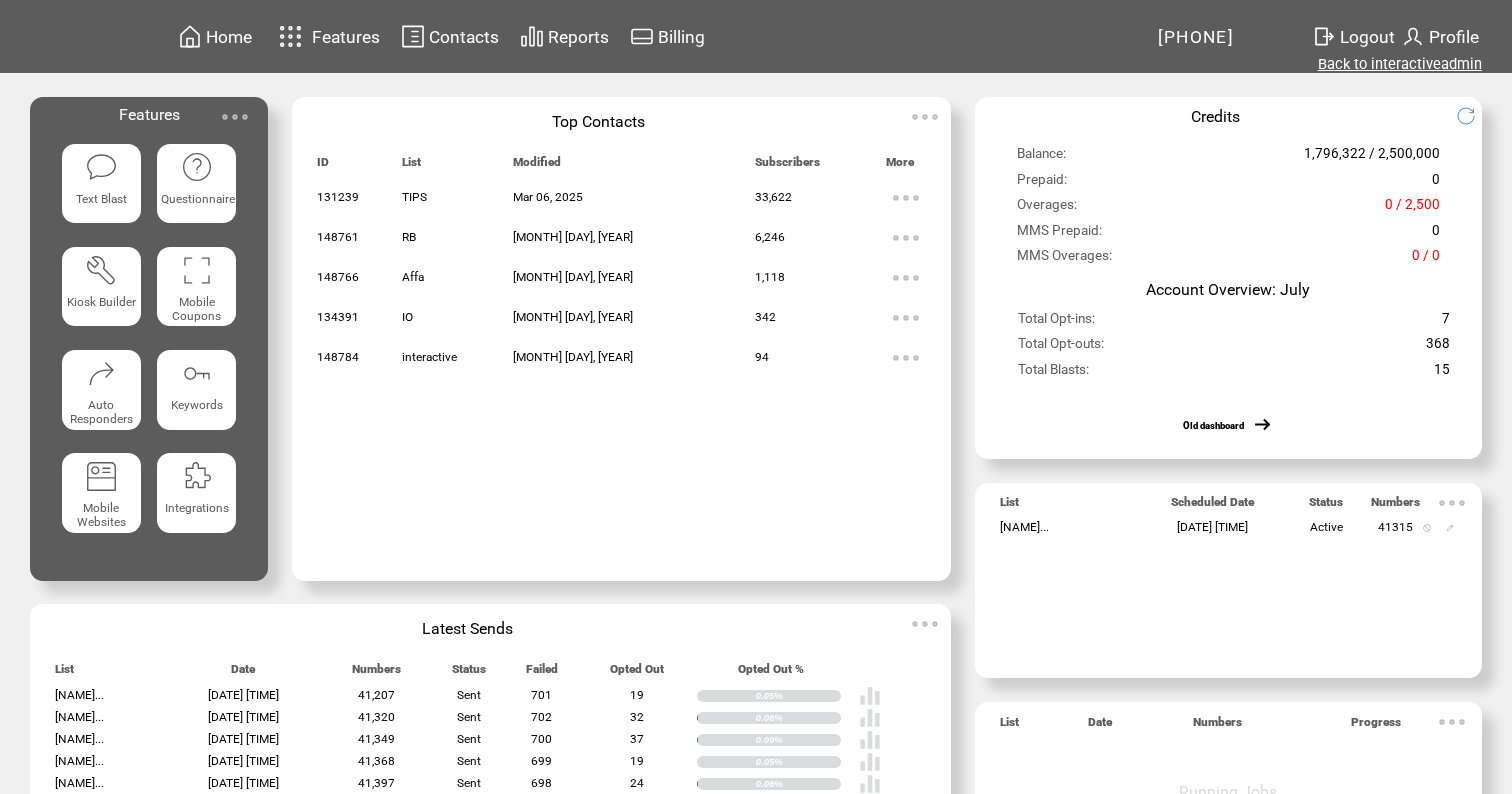 click on "Back to interactiveadmin" at bounding box center (1400, 64) 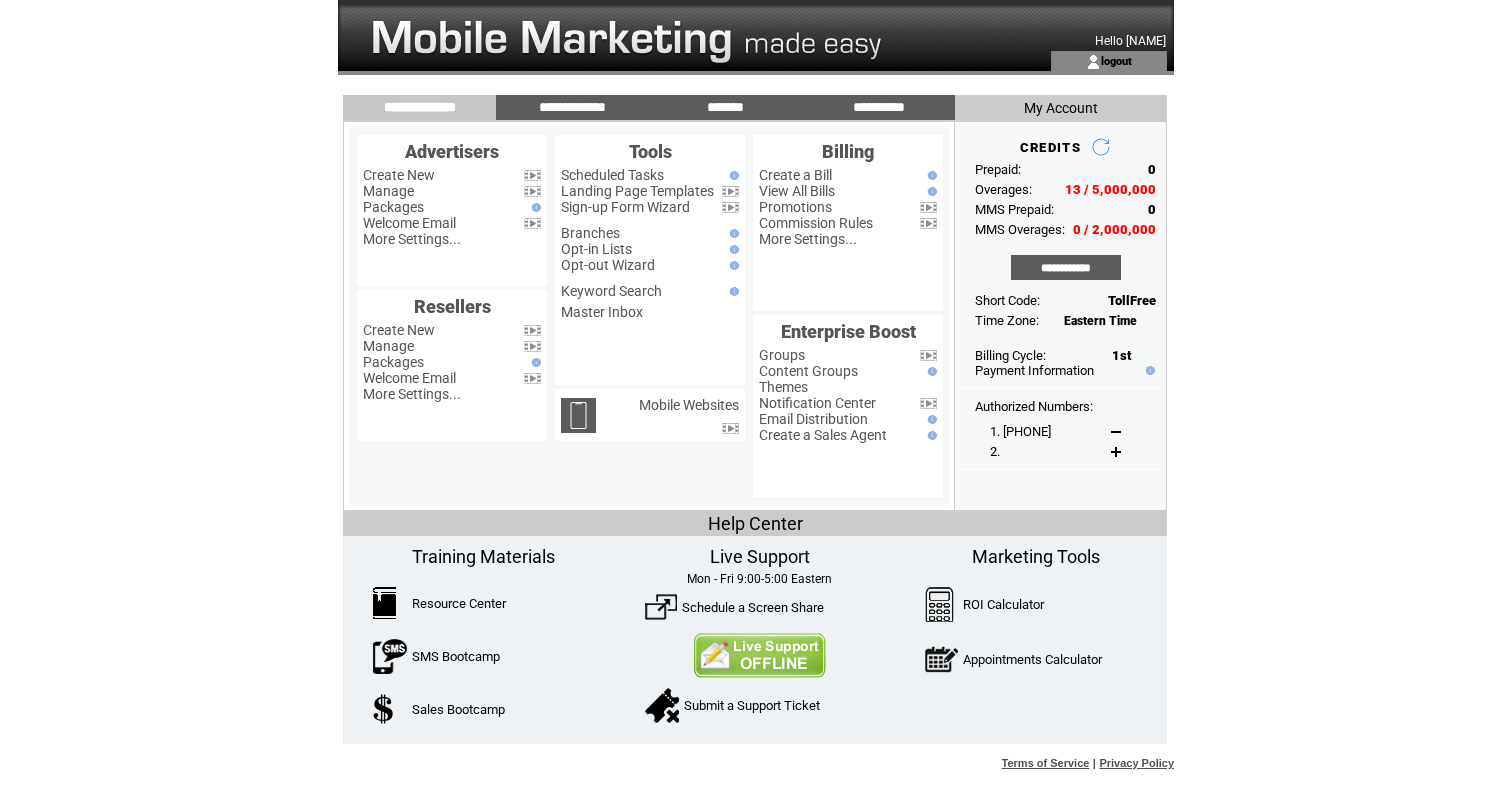 scroll, scrollTop: 0, scrollLeft: 0, axis: both 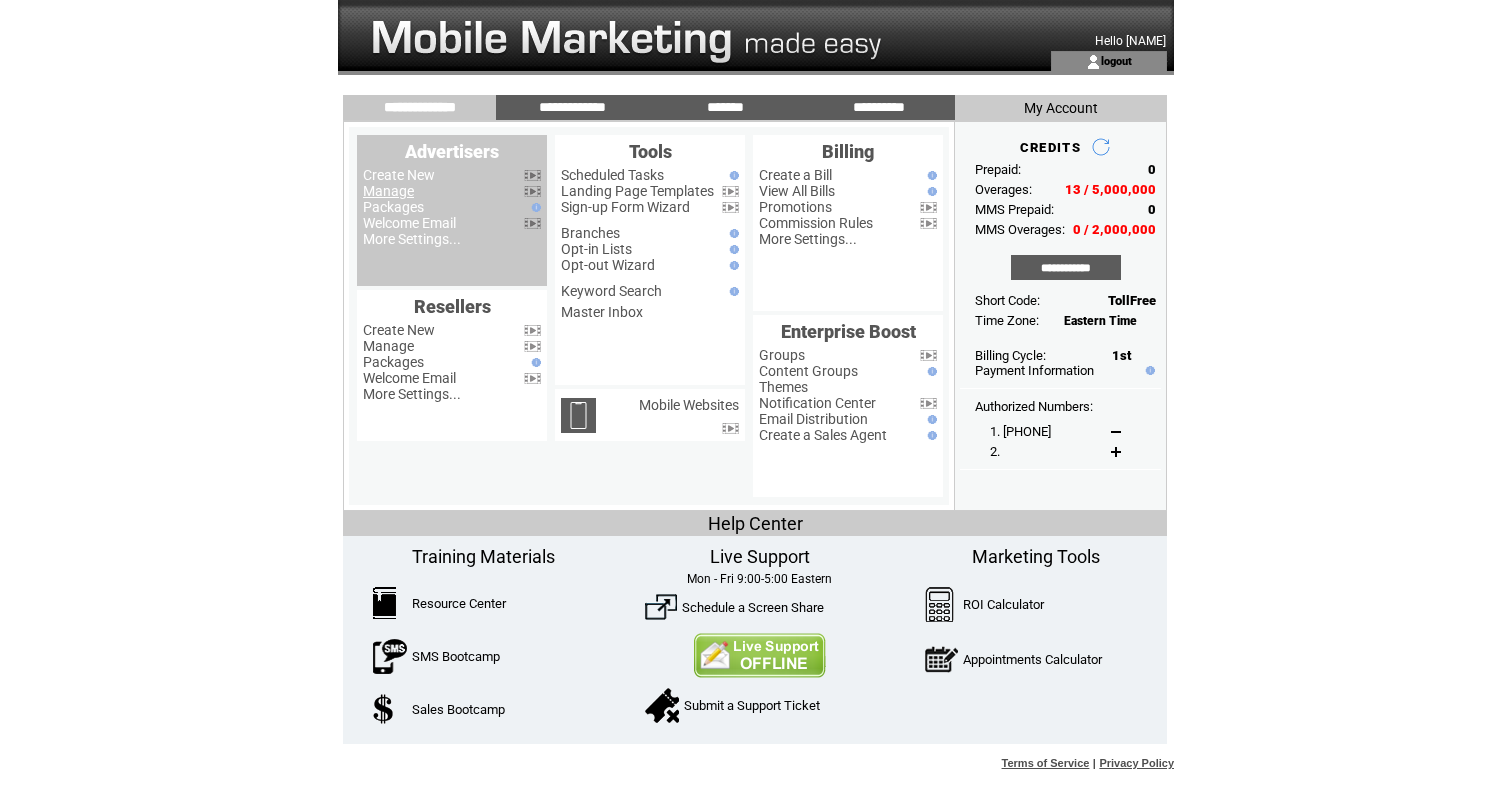 click on "Manage" at bounding box center (388, 191) 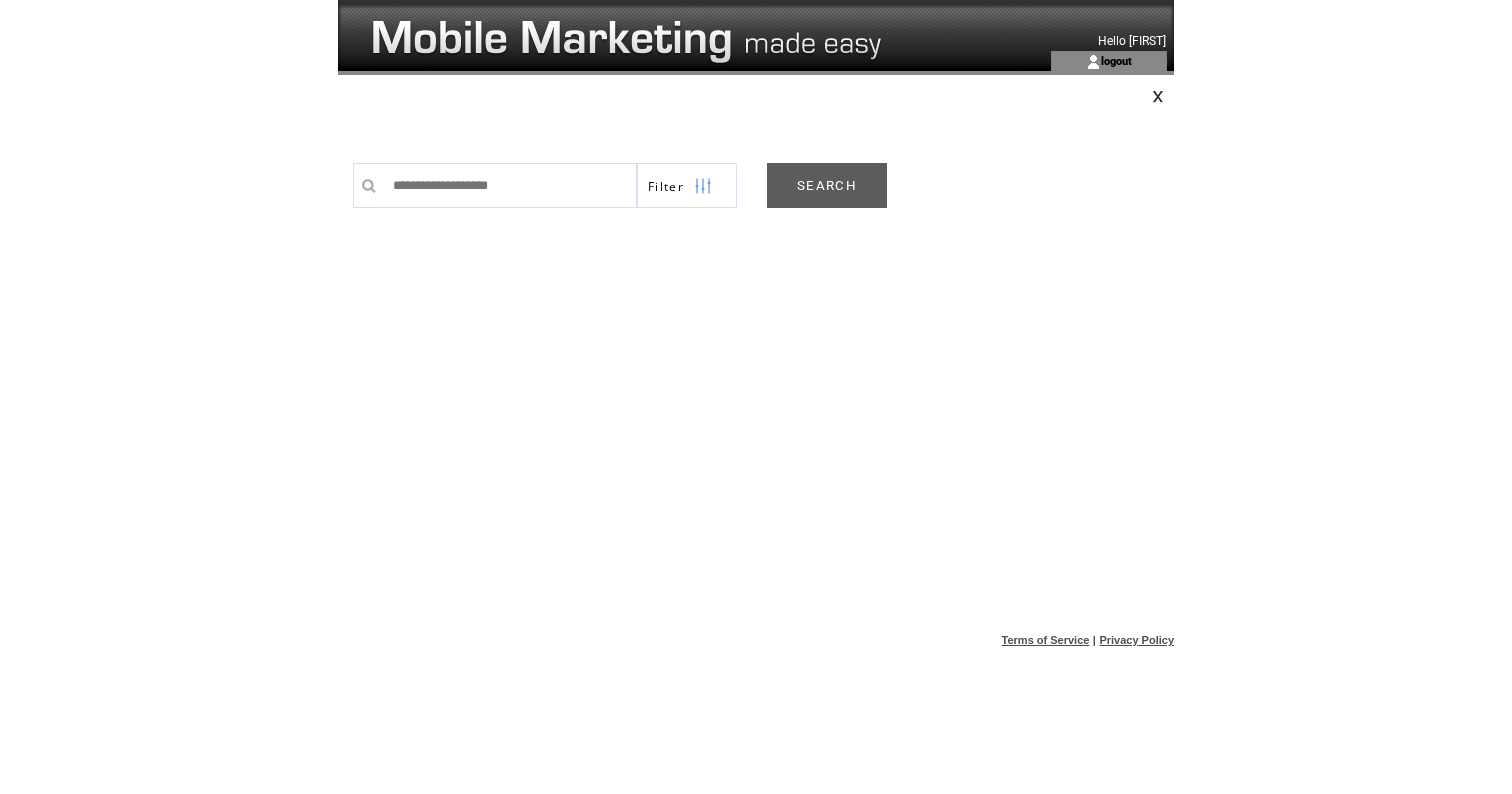 scroll, scrollTop: 0, scrollLeft: 0, axis: both 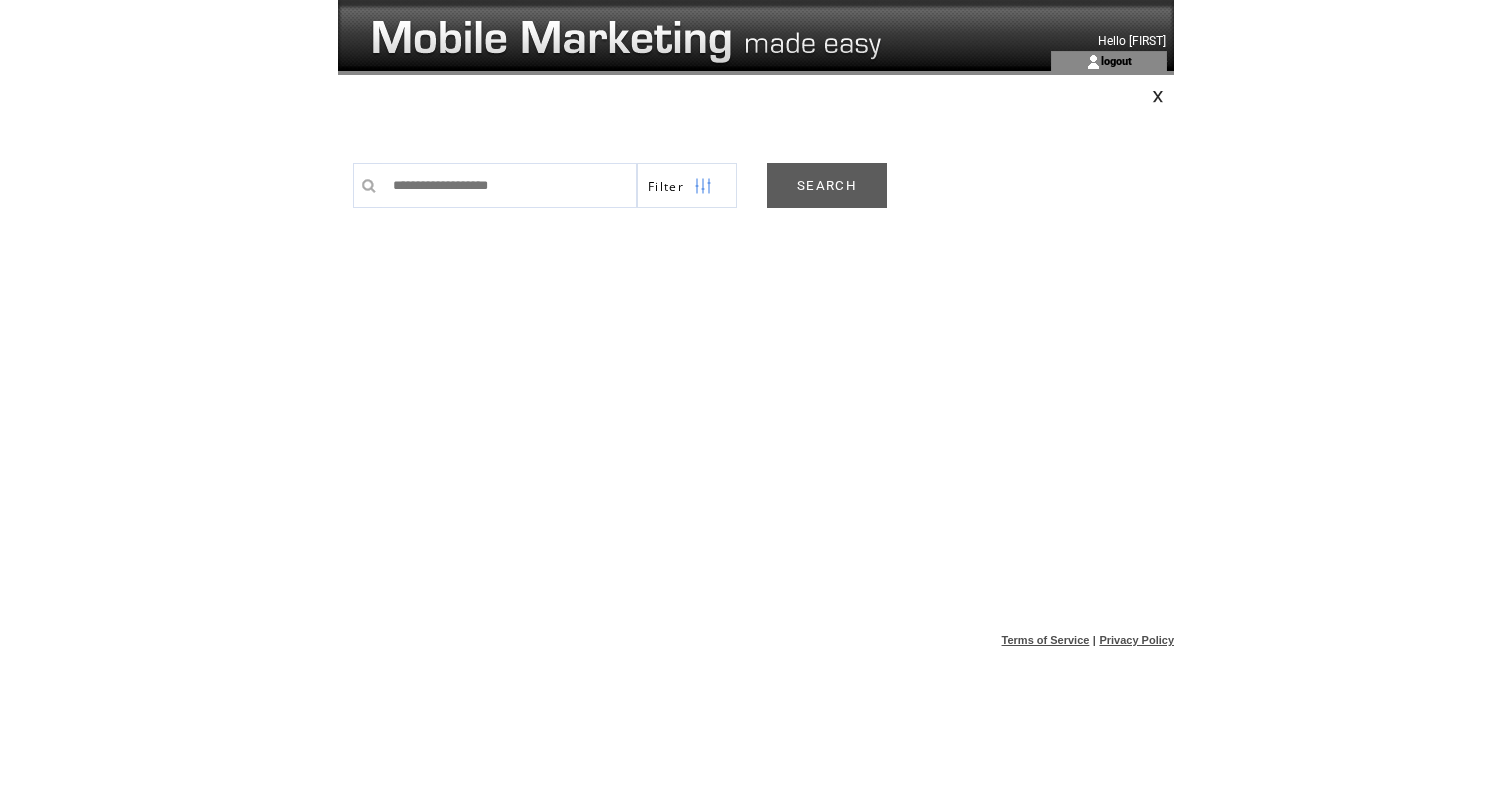 click on "SEARCH" at bounding box center [827, 185] 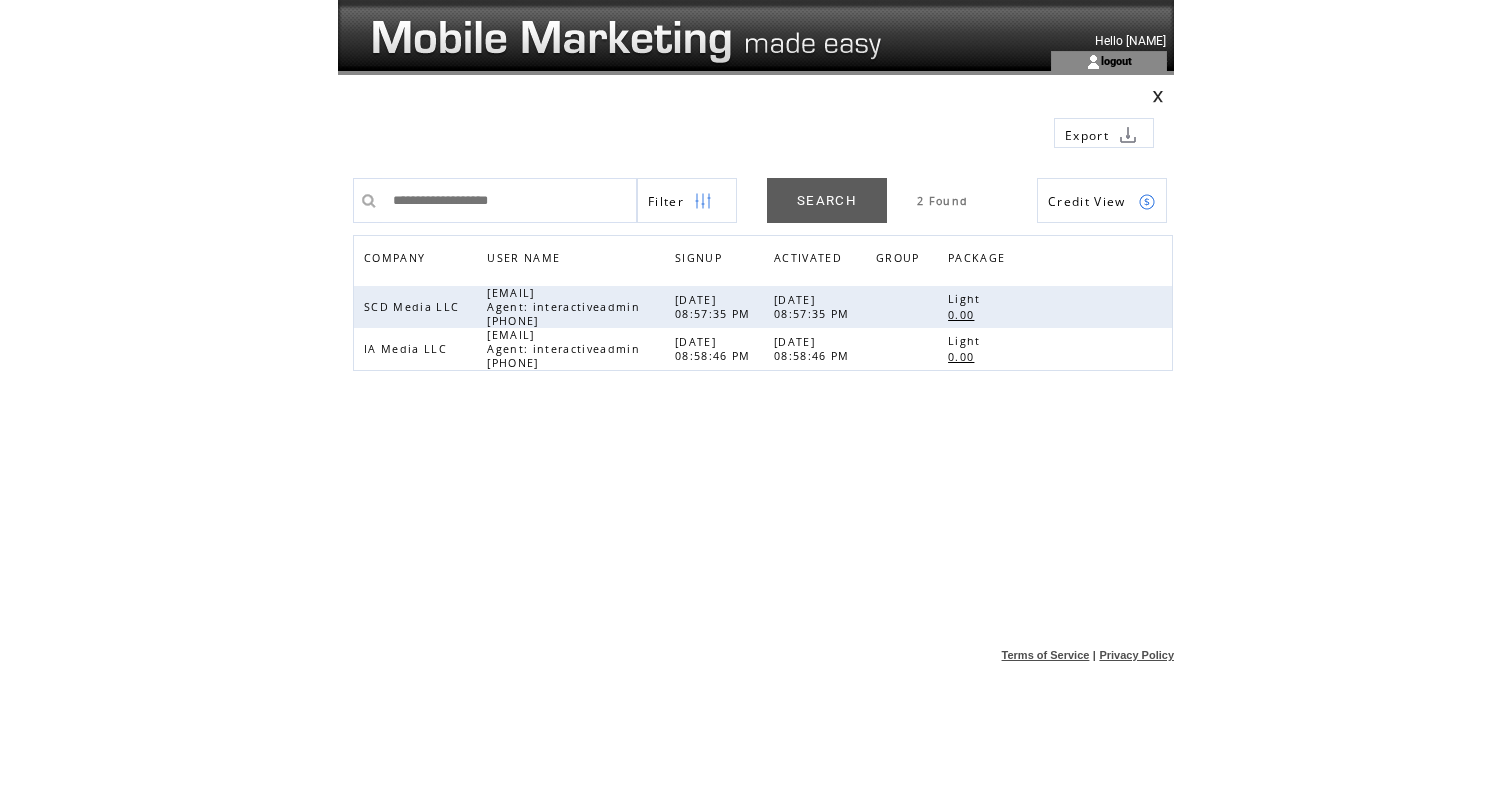 scroll, scrollTop: 0, scrollLeft: 0, axis: both 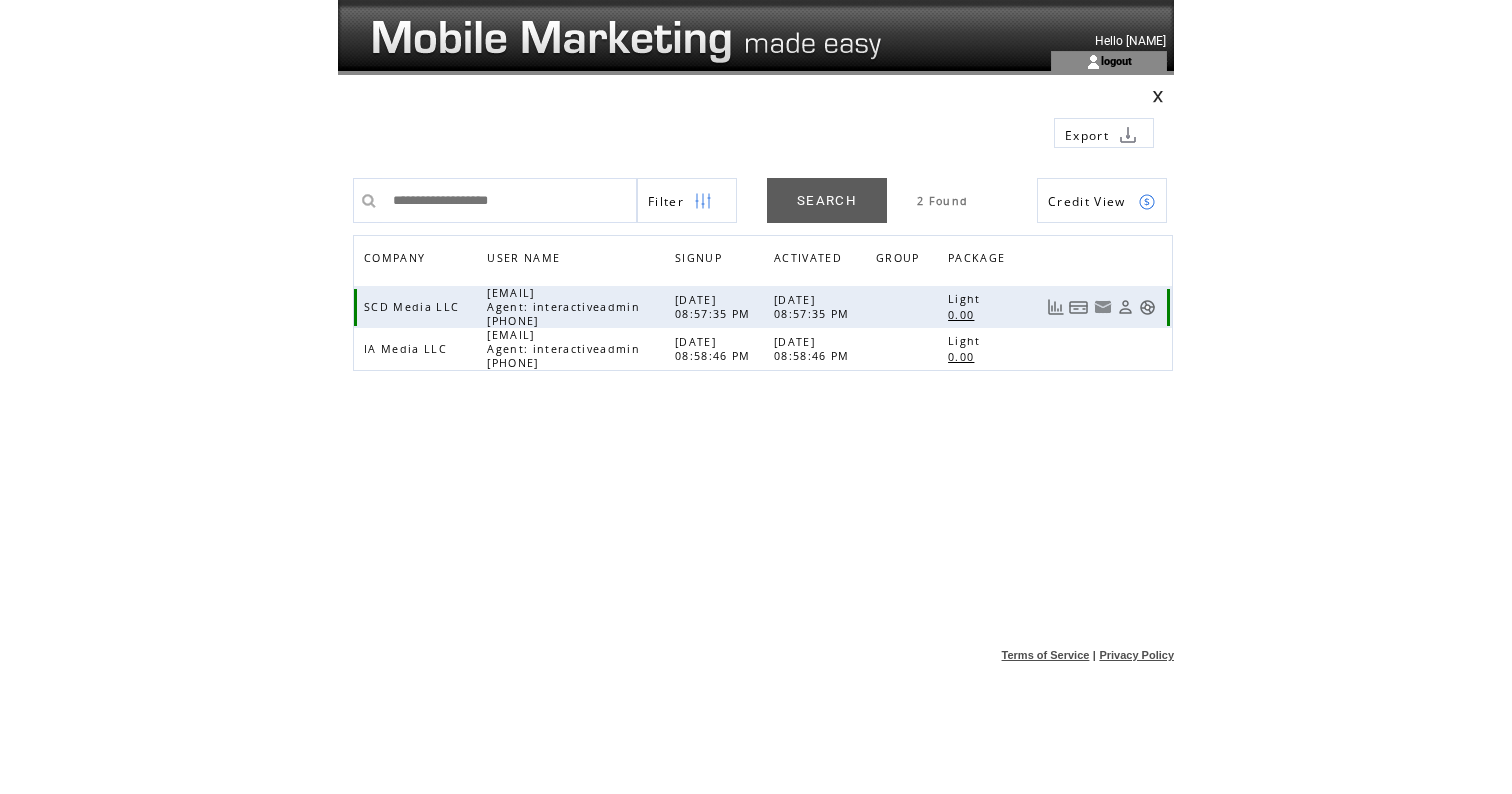 click at bounding box center (1147, 307) 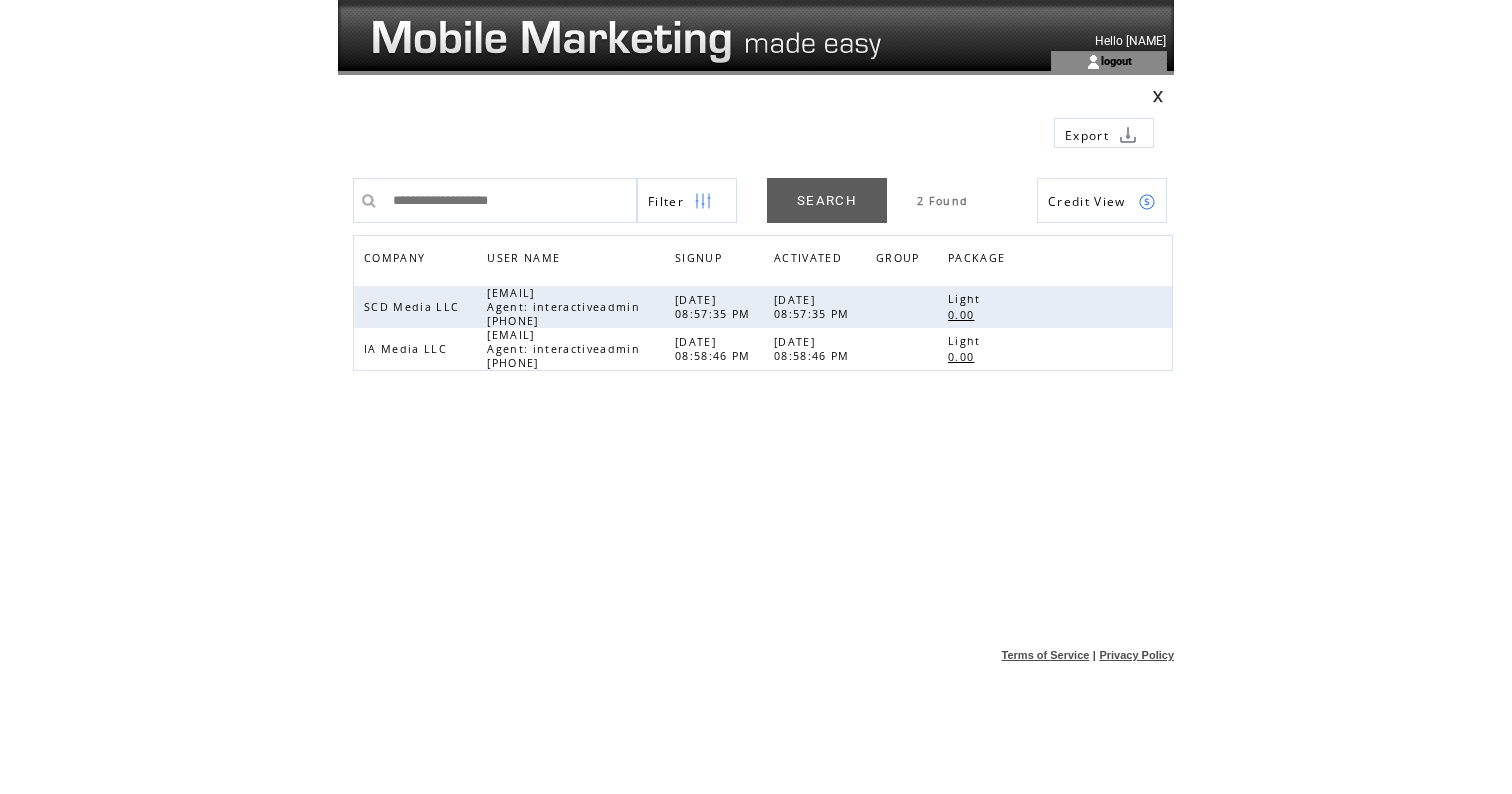 click at bounding box center [654, 25] 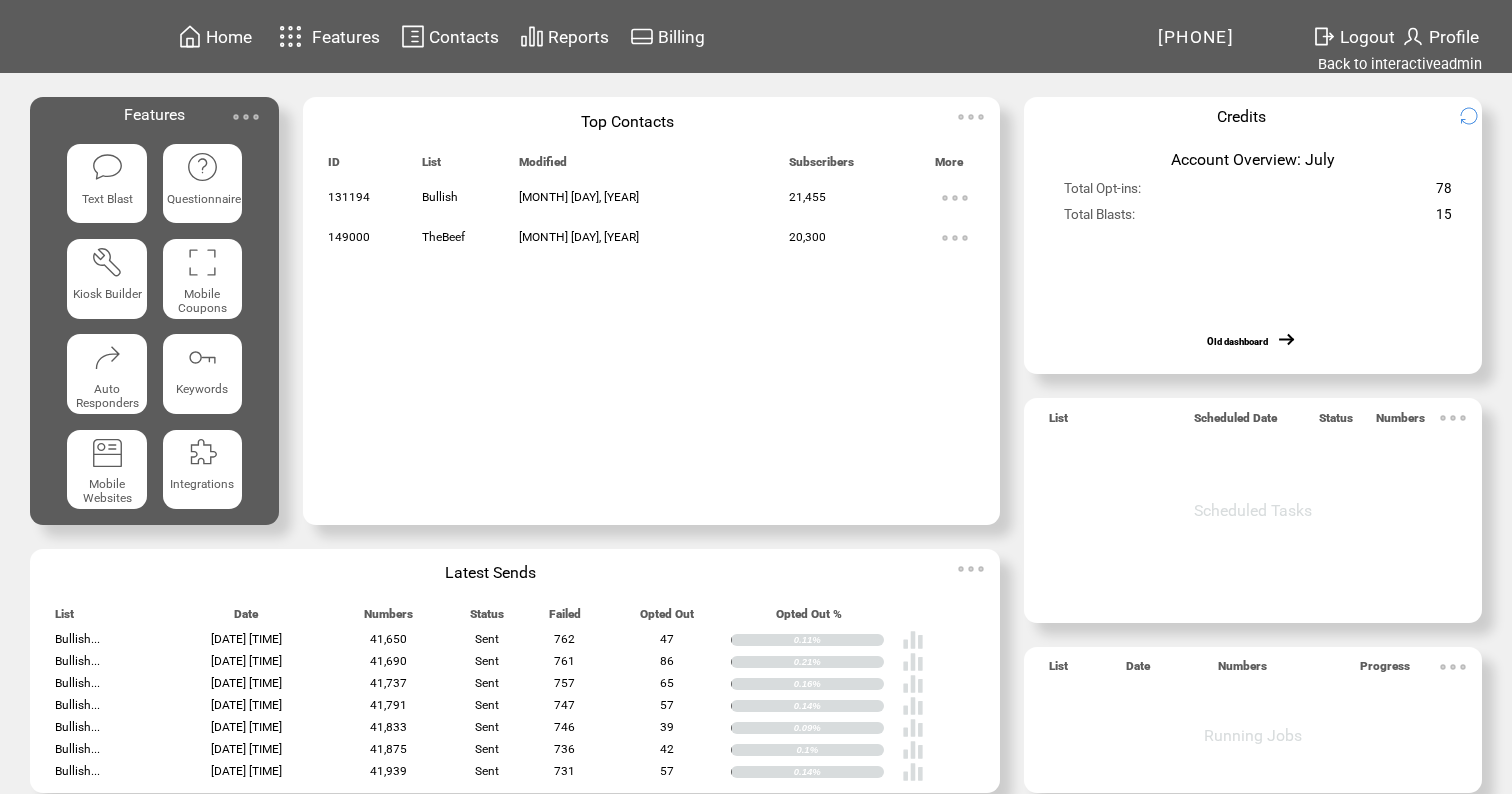 scroll, scrollTop: 0, scrollLeft: 0, axis: both 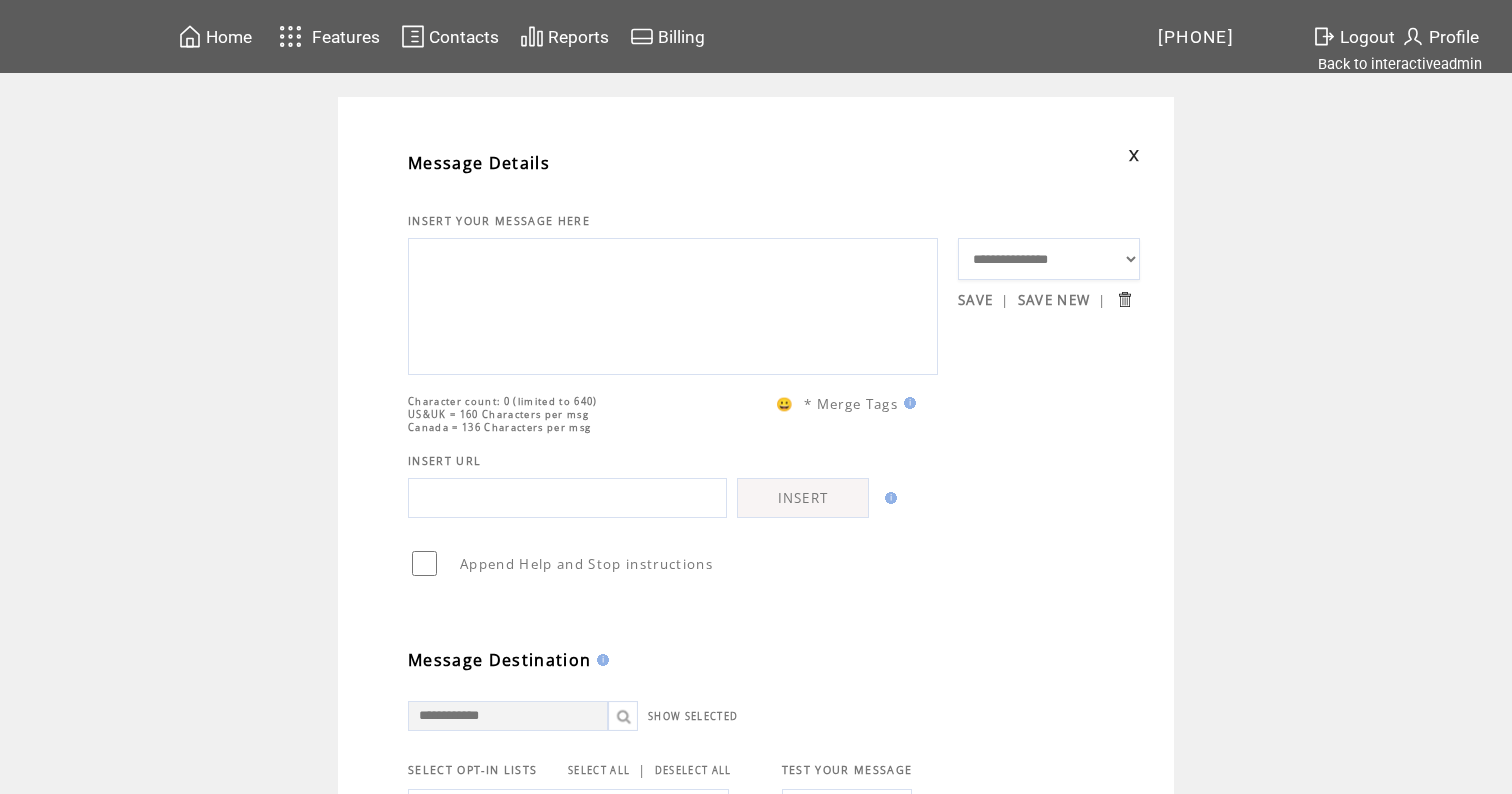 click at bounding box center (673, 304) 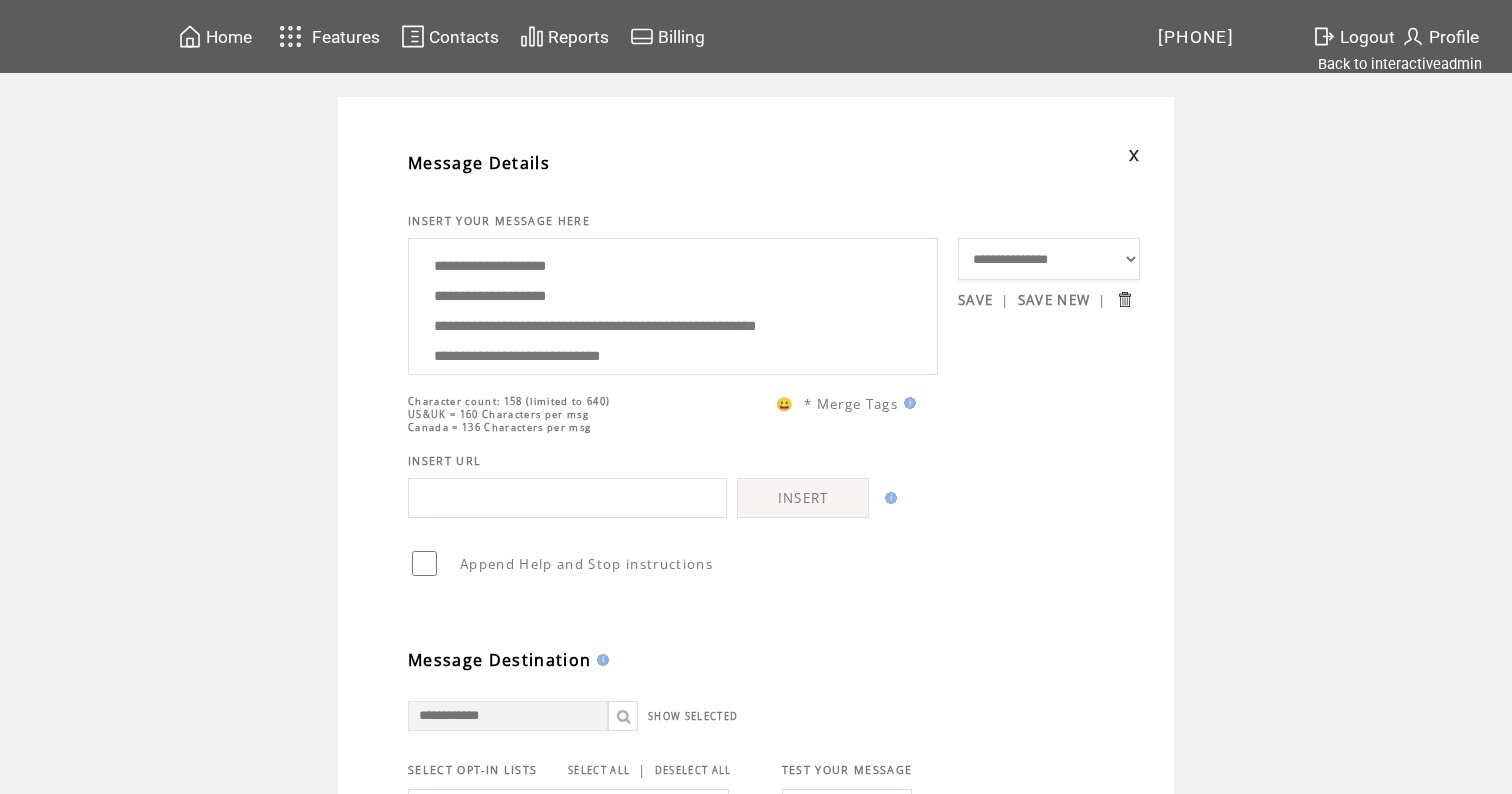 scroll, scrollTop: 100, scrollLeft: 0, axis: vertical 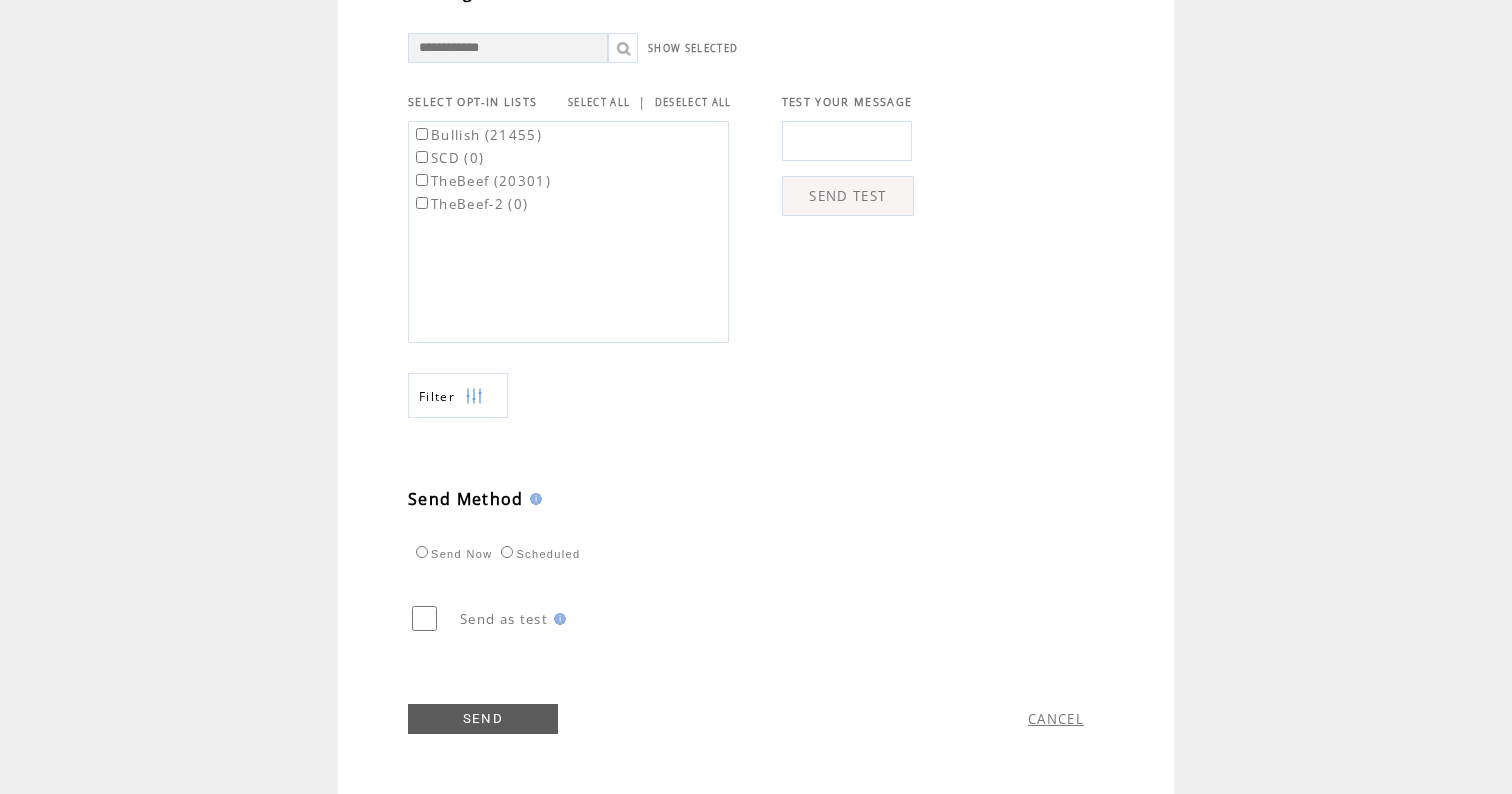 type on "**********" 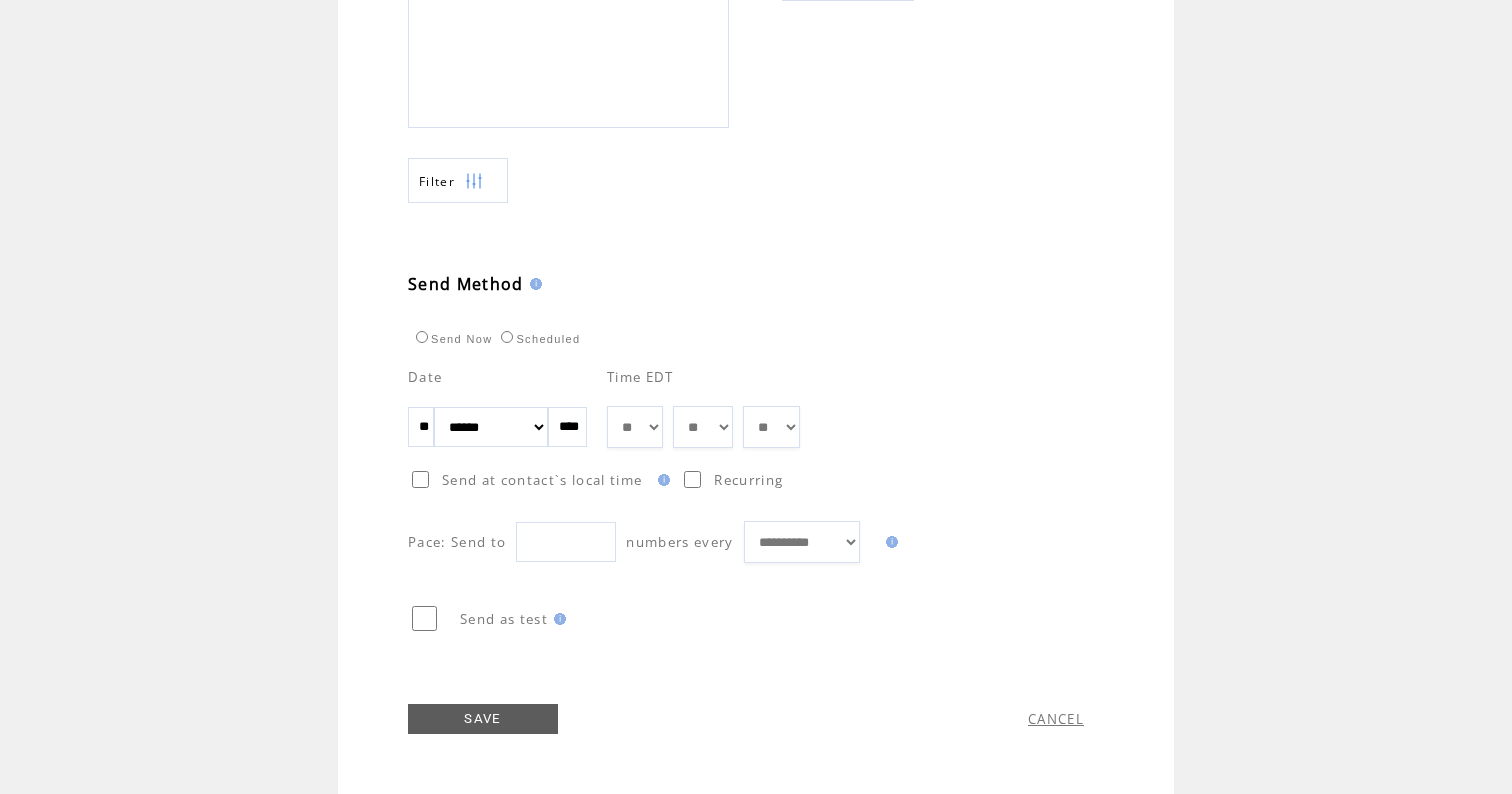 scroll, scrollTop: 924, scrollLeft: 0, axis: vertical 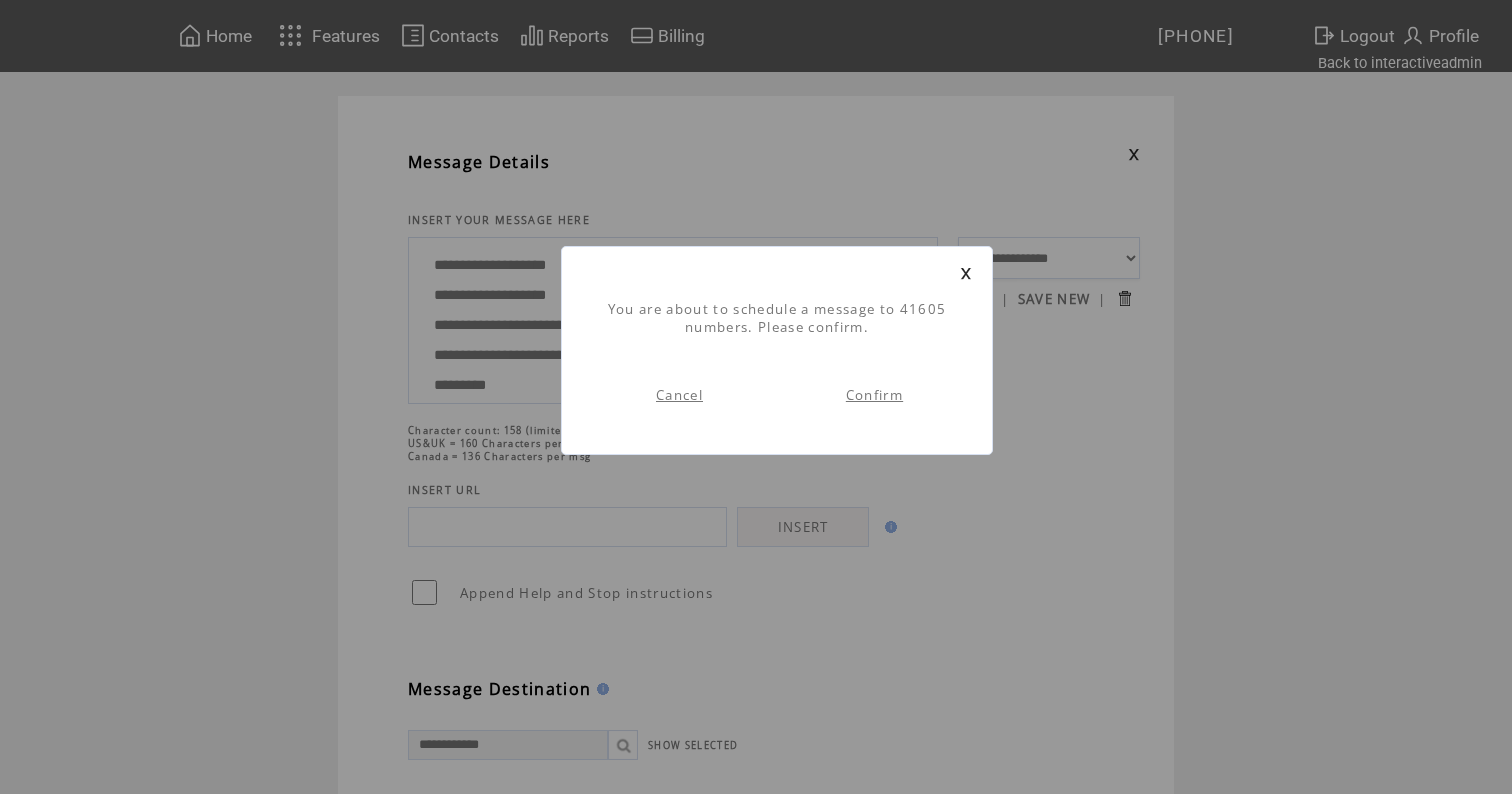click on "Confirm" at bounding box center [874, 395] 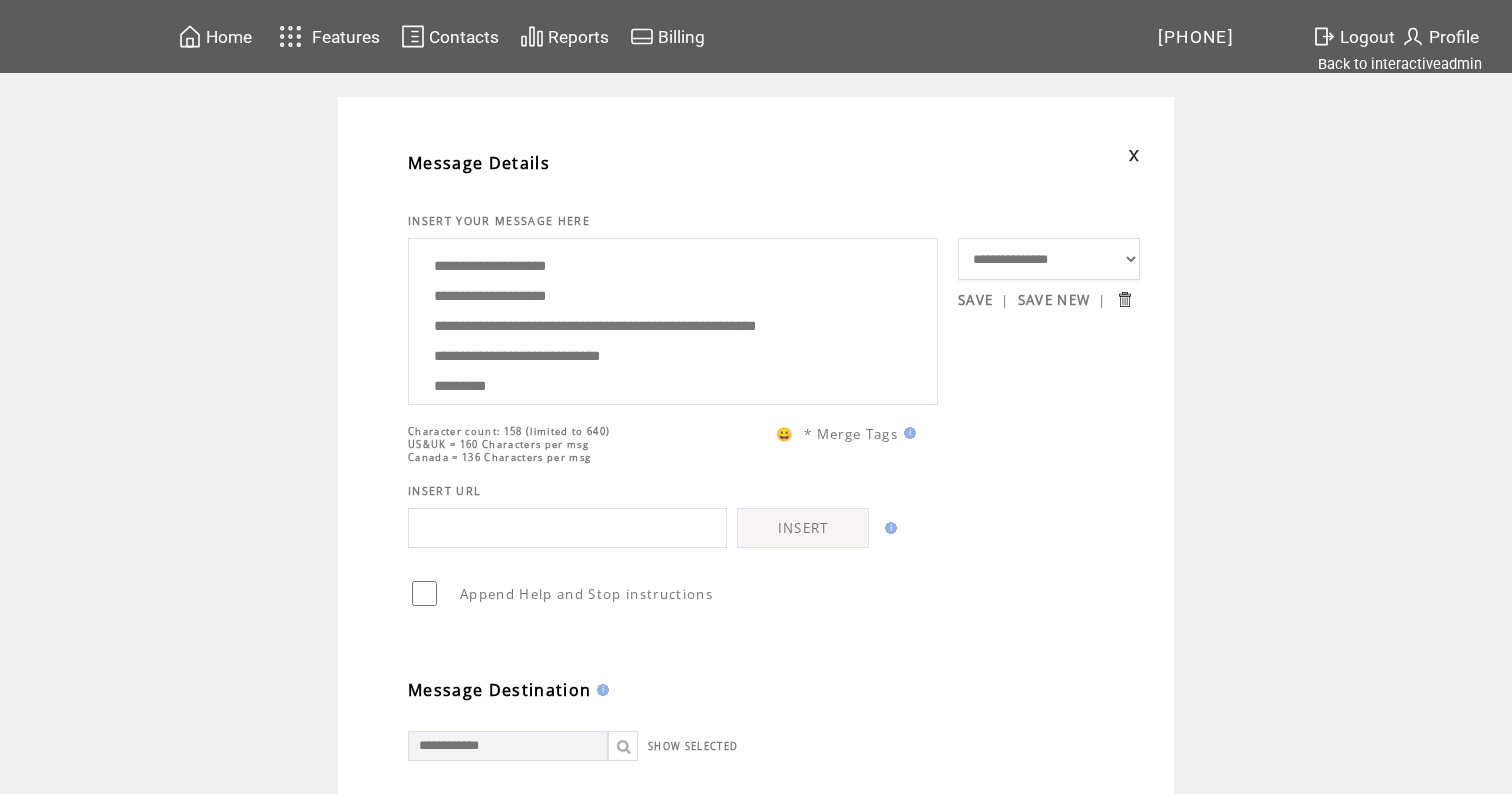 scroll, scrollTop: 1, scrollLeft: 0, axis: vertical 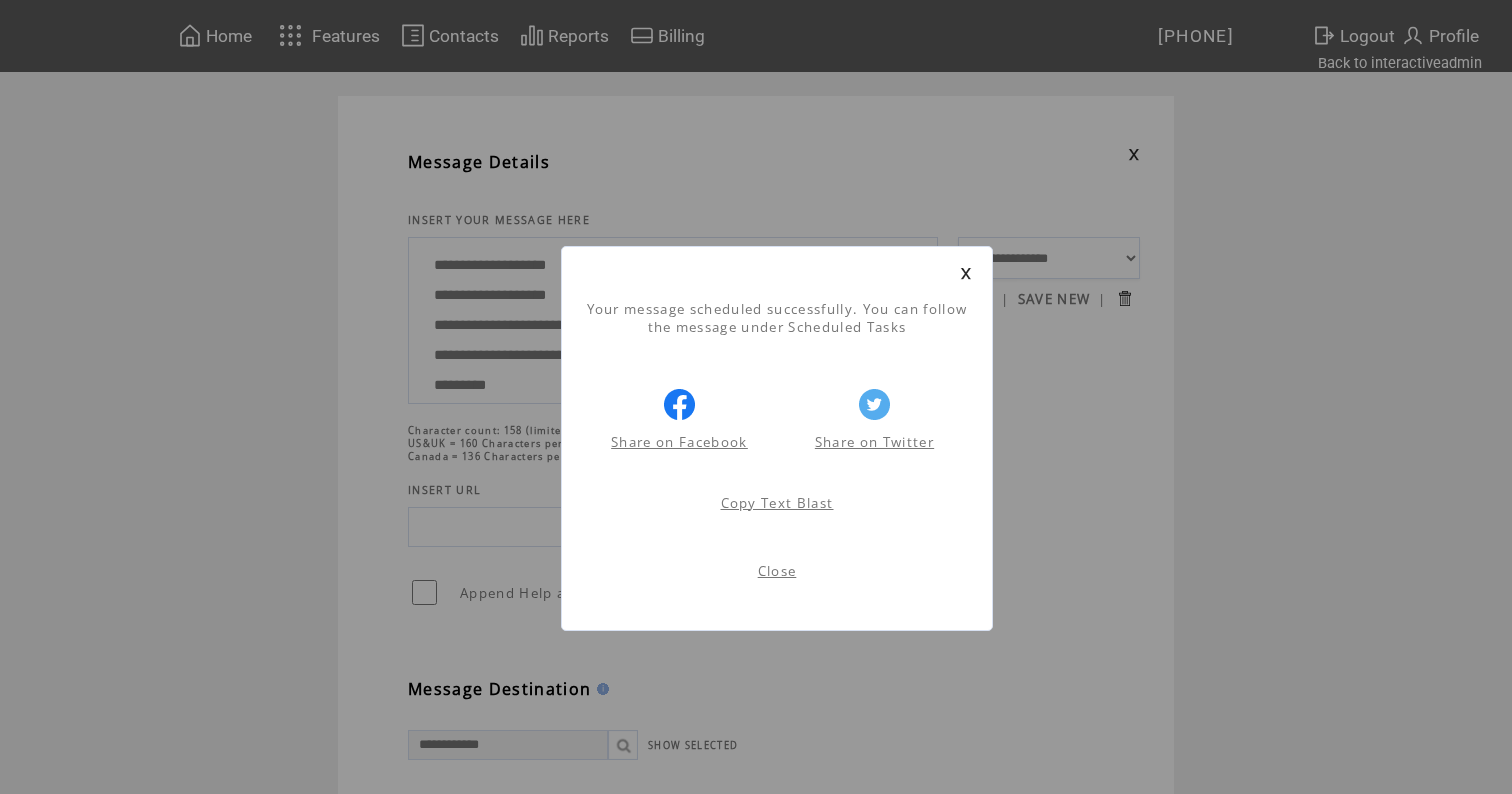 click at bounding box center [966, 273] 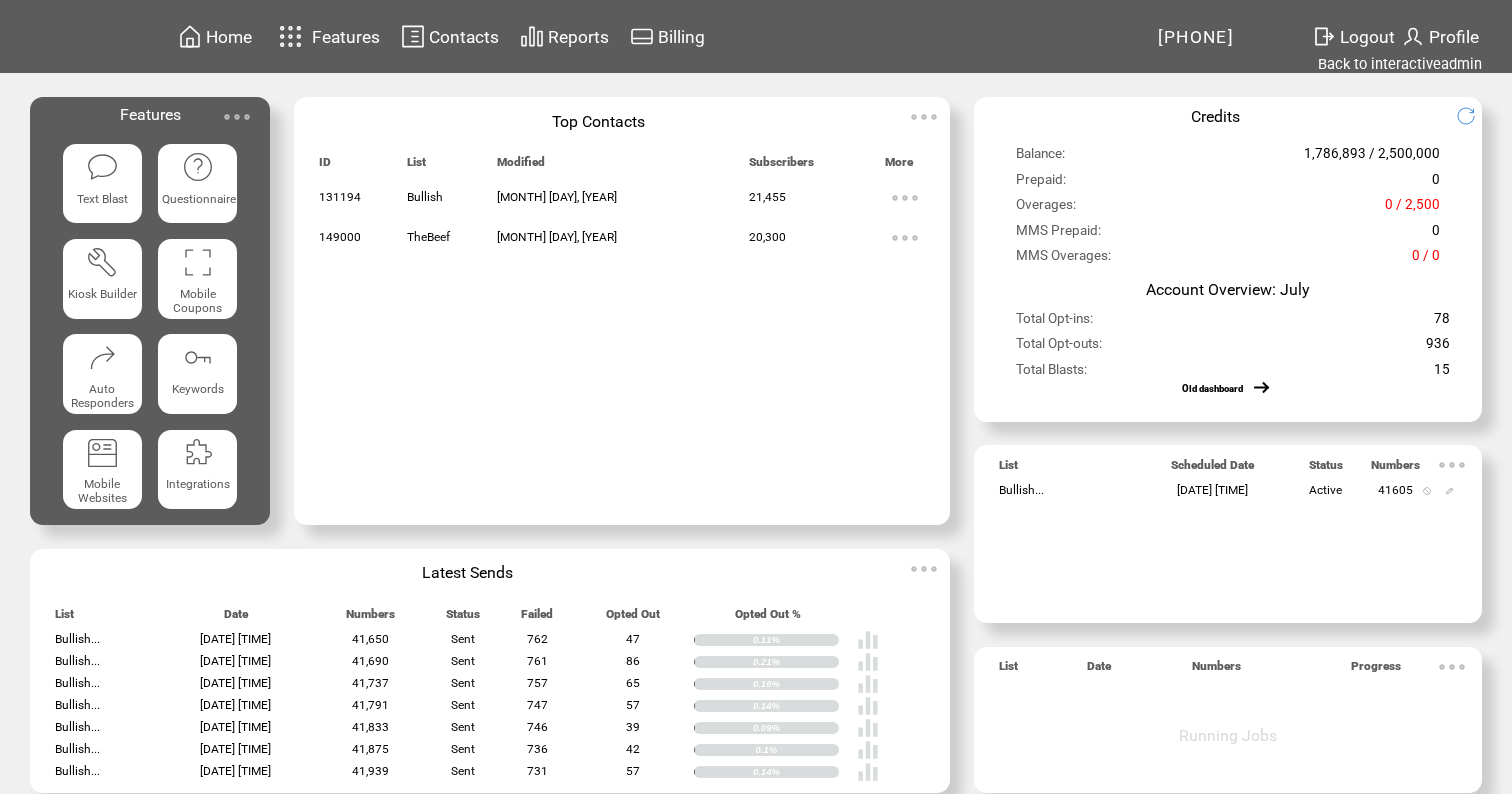 scroll, scrollTop: 0, scrollLeft: 0, axis: both 